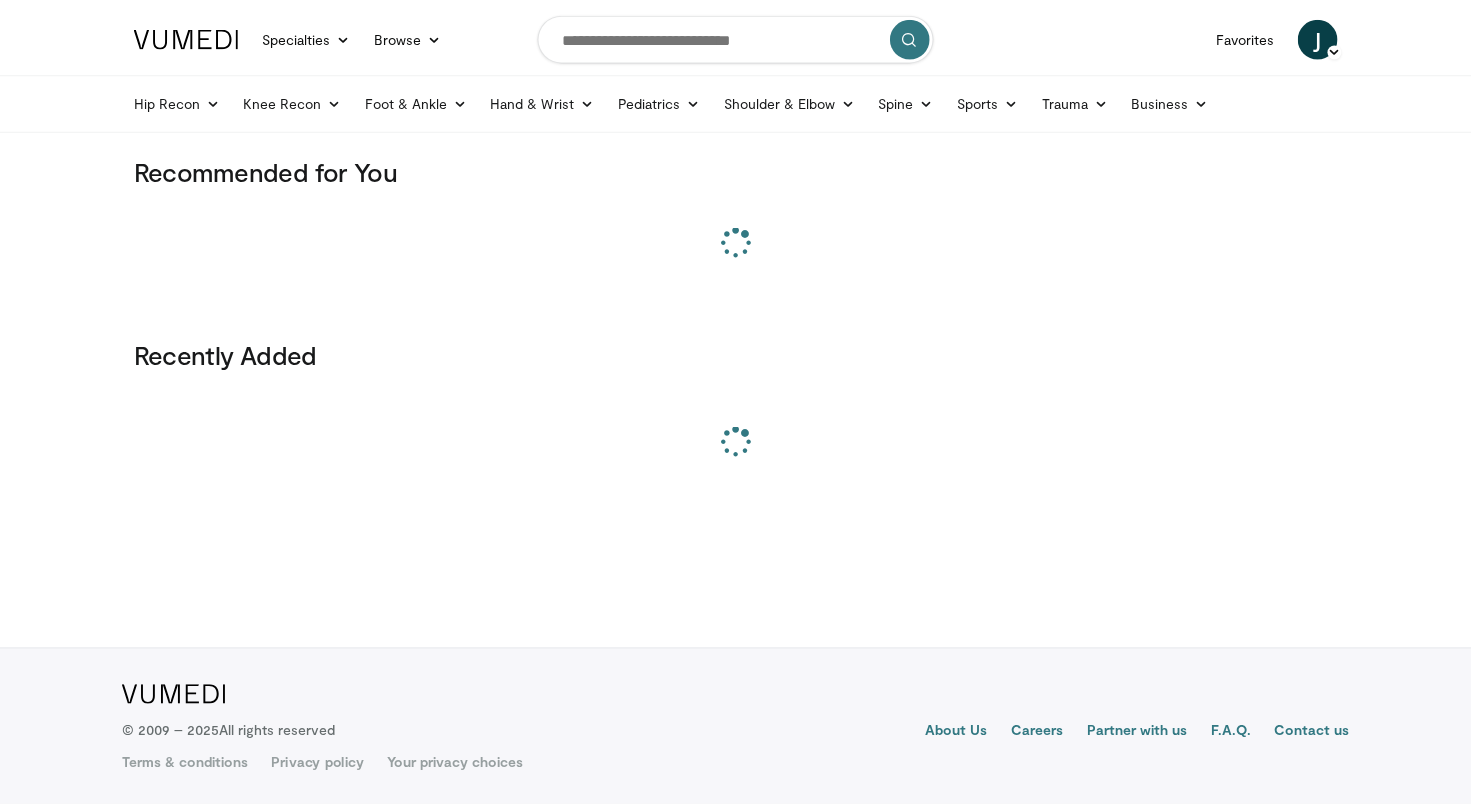 scroll, scrollTop: 0, scrollLeft: 0, axis: both 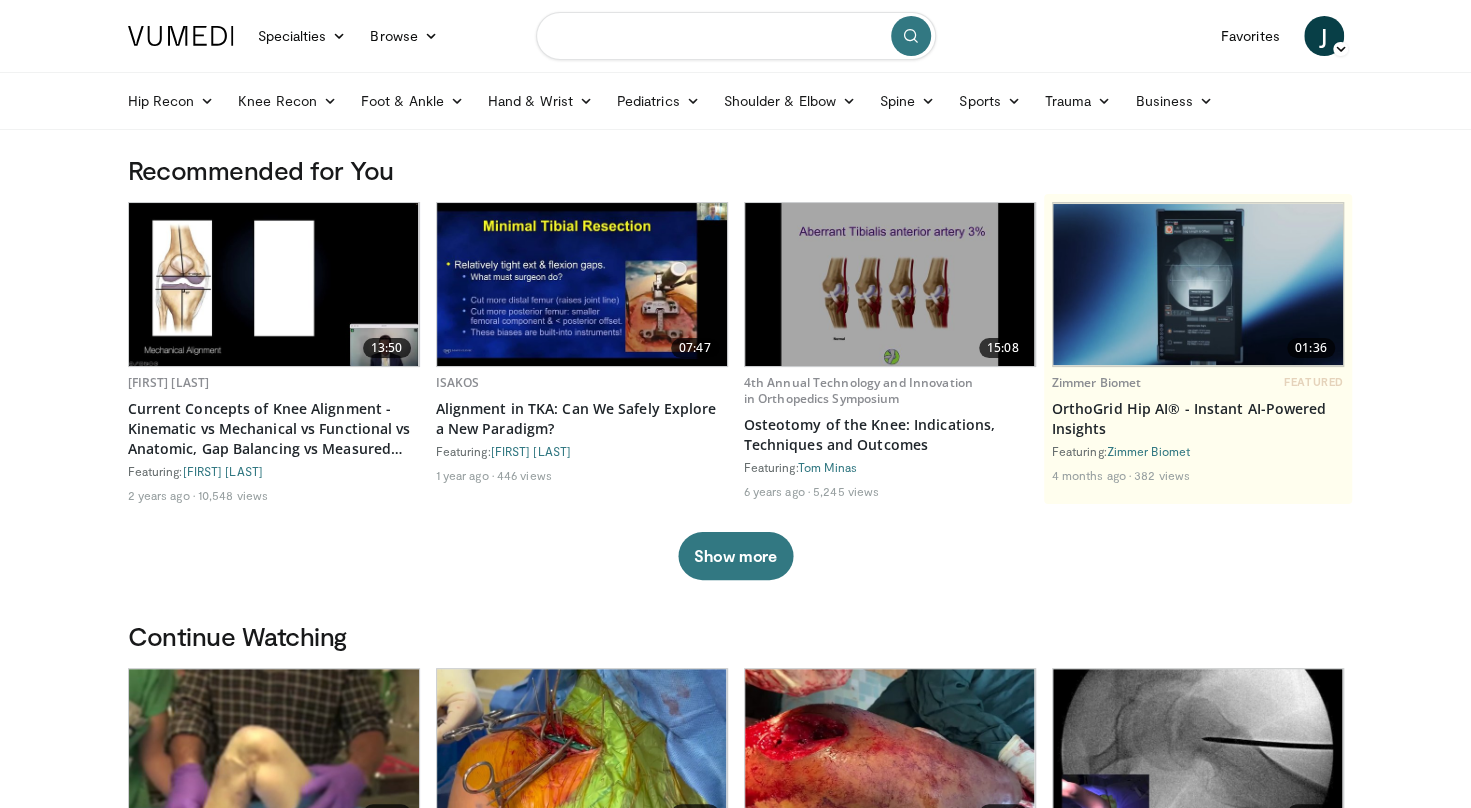 click at bounding box center [736, 36] 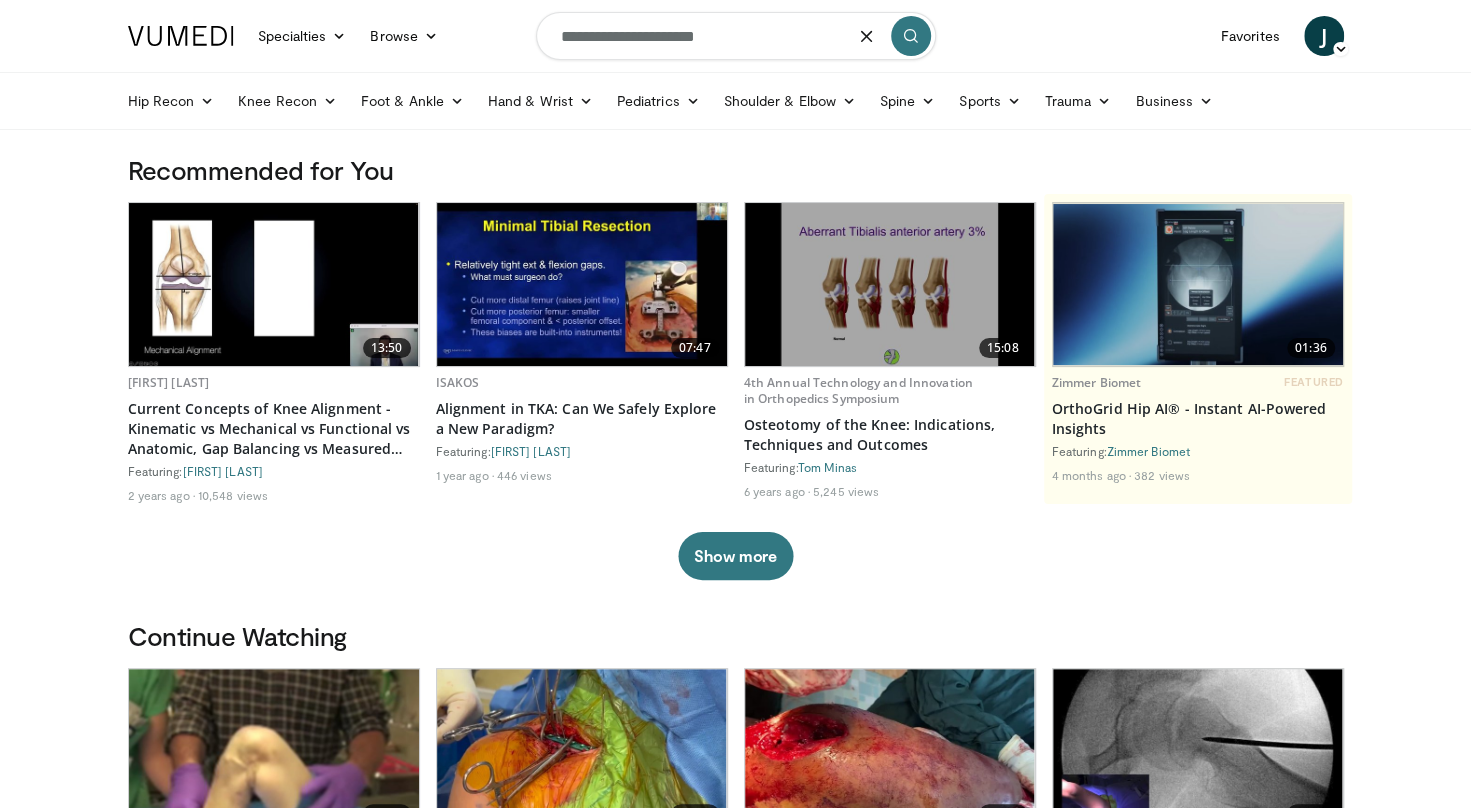 type on "**********" 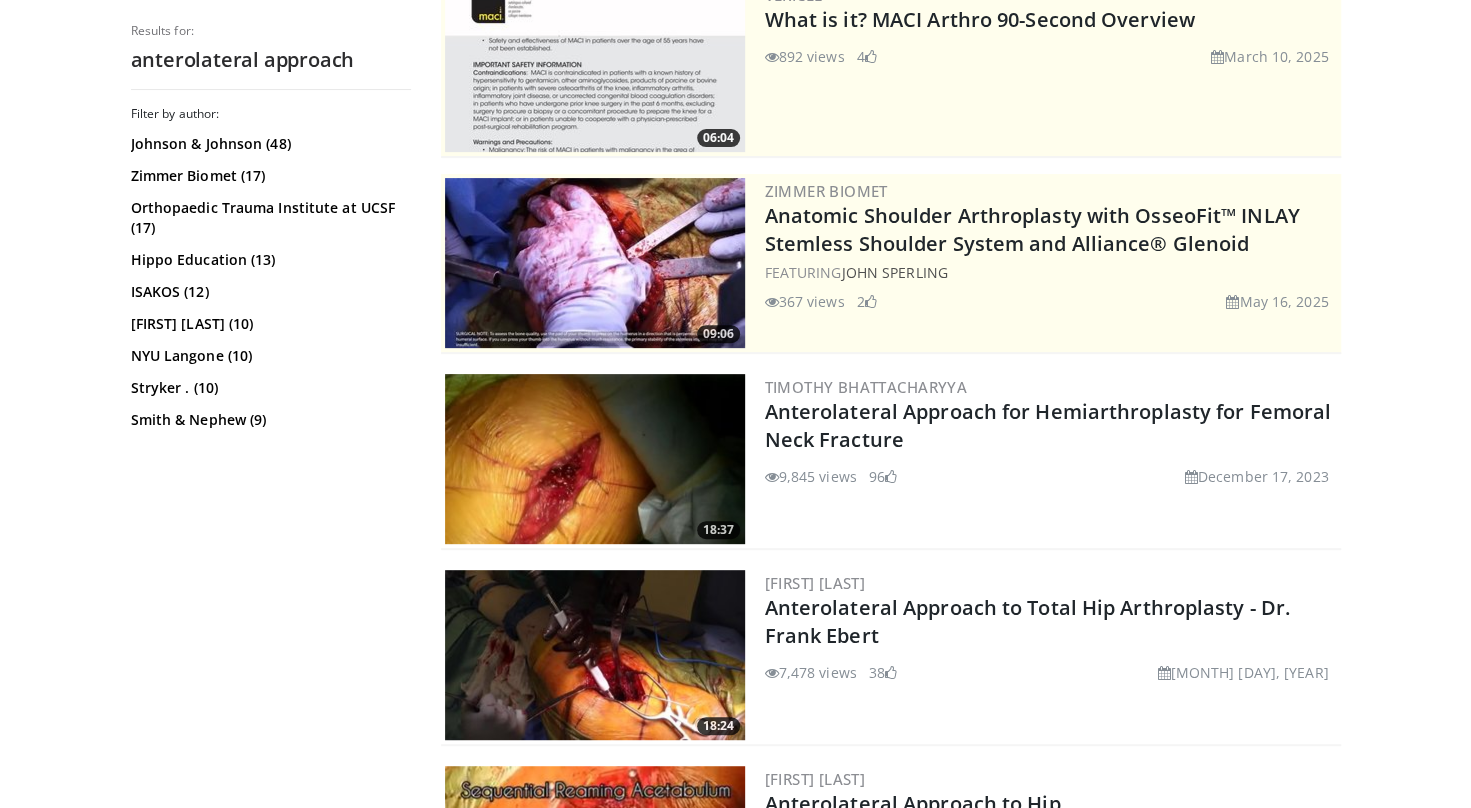 scroll, scrollTop: 374, scrollLeft: 0, axis: vertical 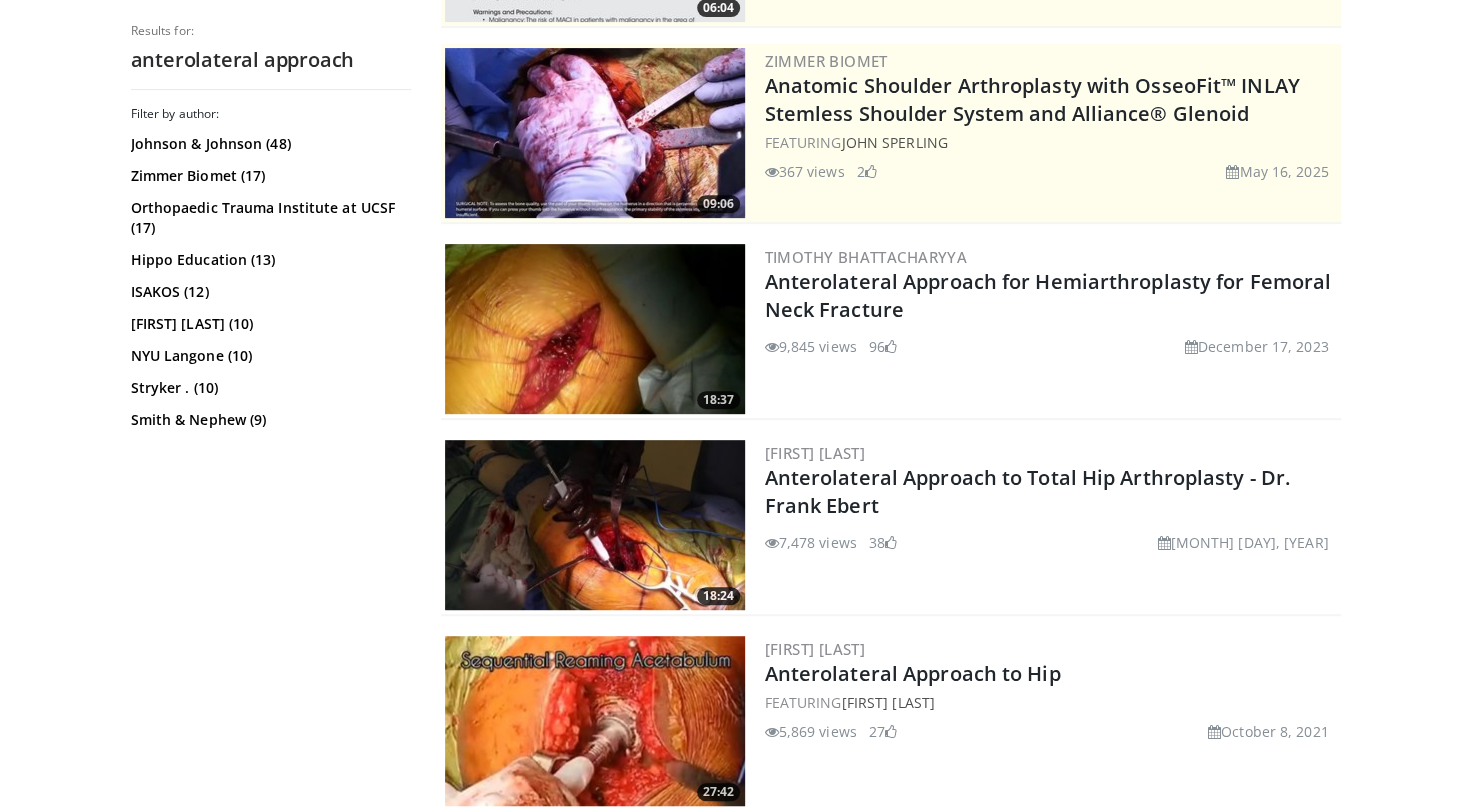 click at bounding box center (595, 329) 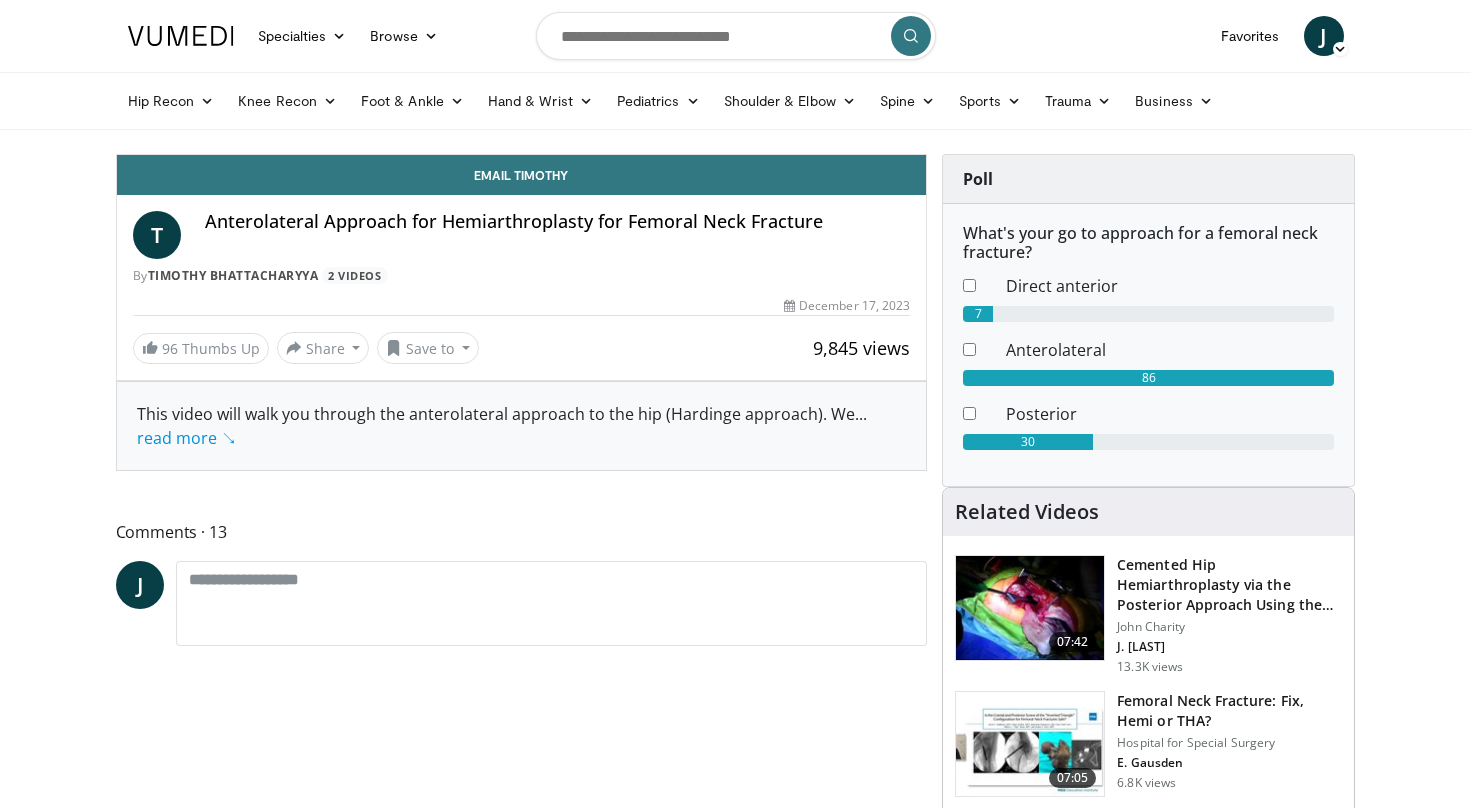 scroll, scrollTop: 0, scrollLeft: 0, axis: both 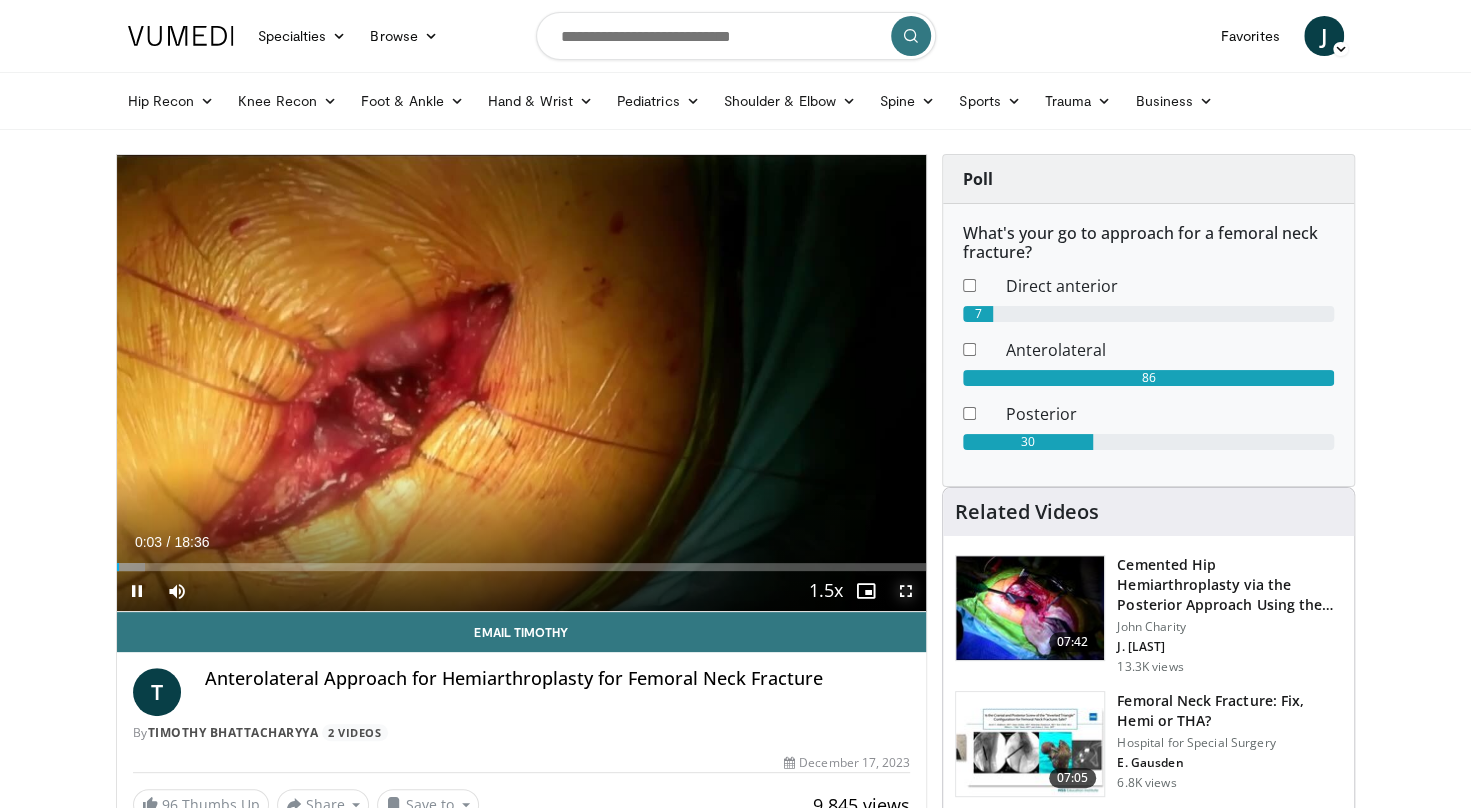 click at bounding box center (906, 591) 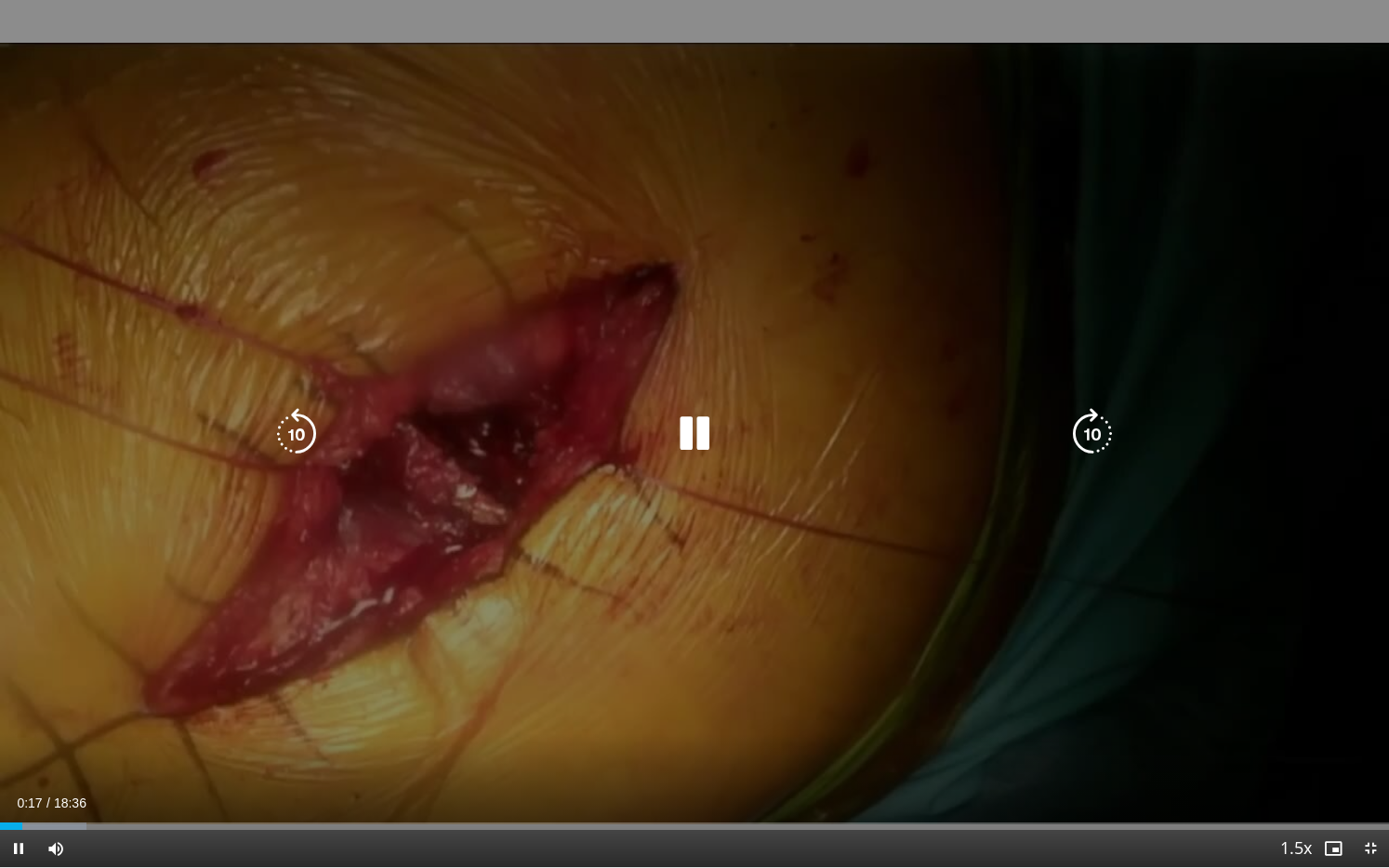 click at bounding box center [1092, 434] 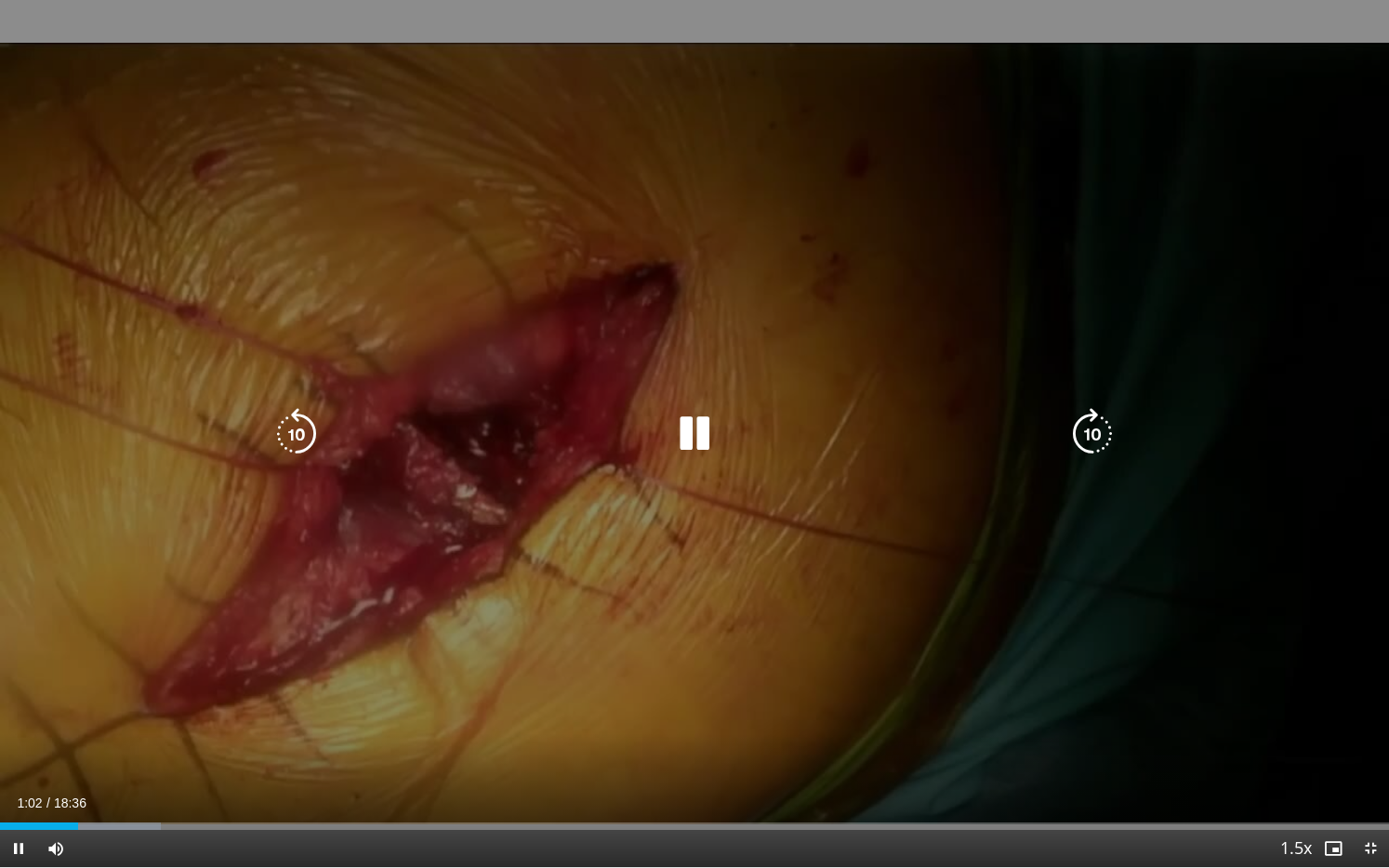 click at bounding box center [1092, 434] 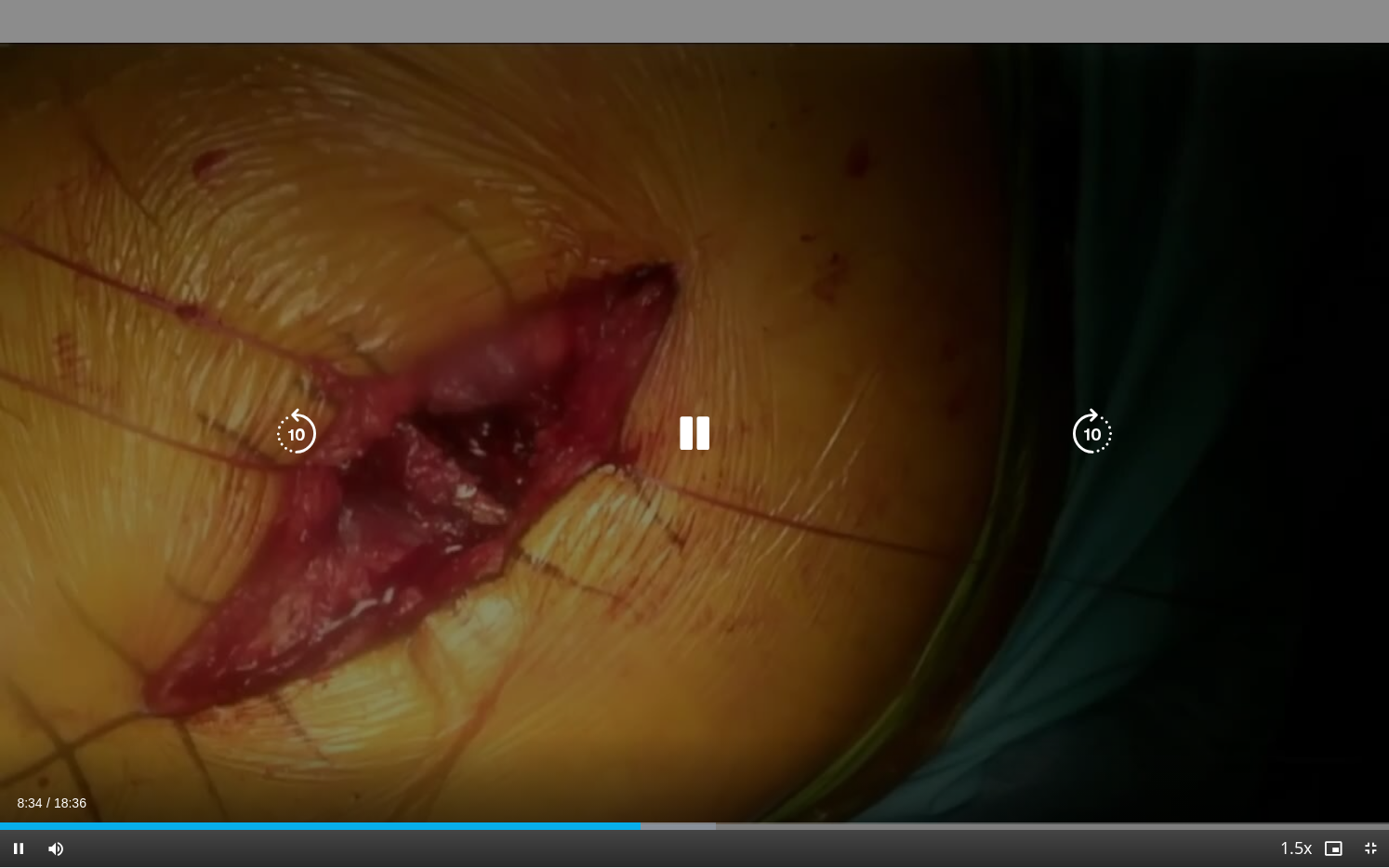 click at bounding box center (1092, 434) 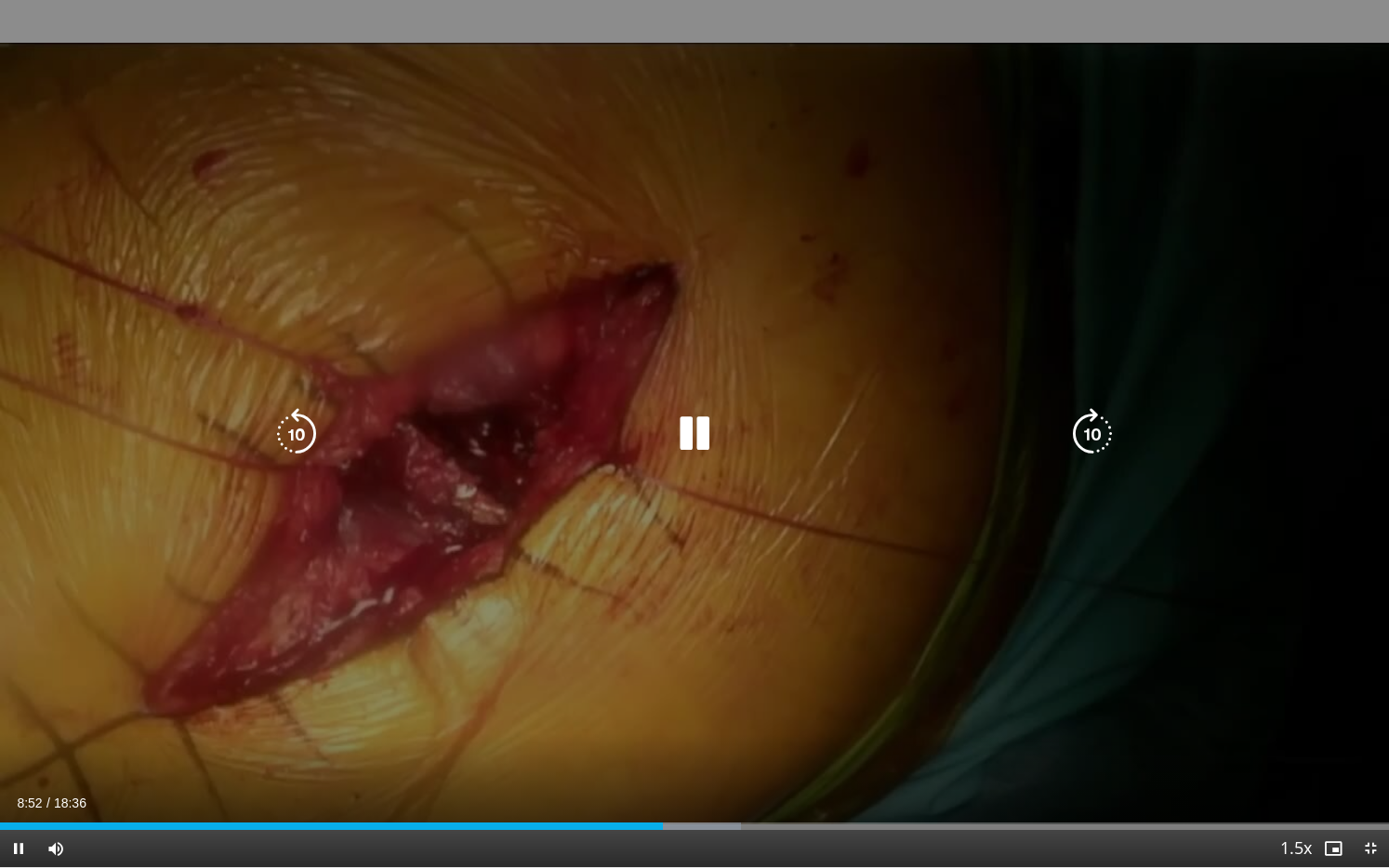 click at bounding box center [1092, 434] 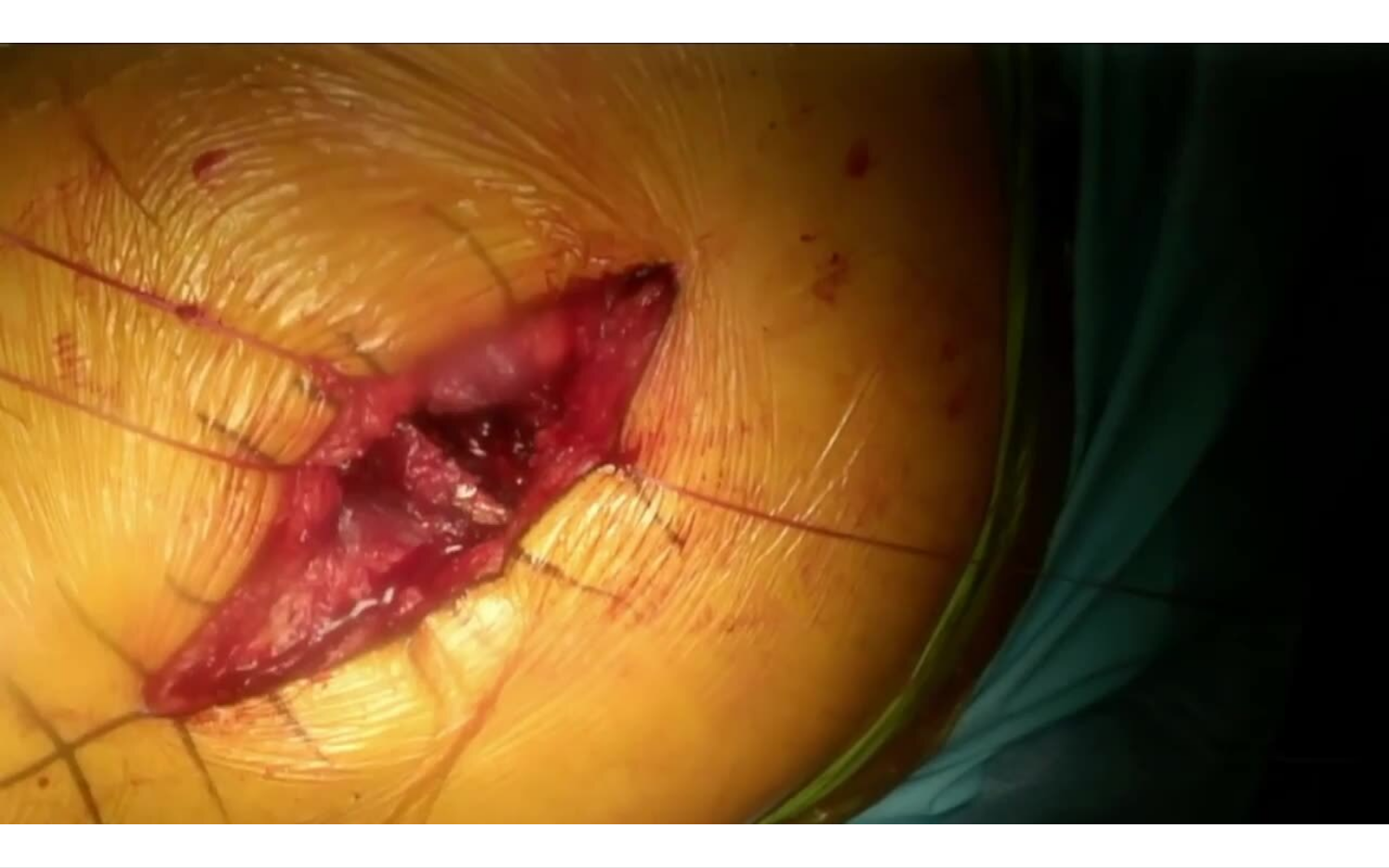 click on "10 seconds
Tap to unmute" at bounding box center [694, 433] 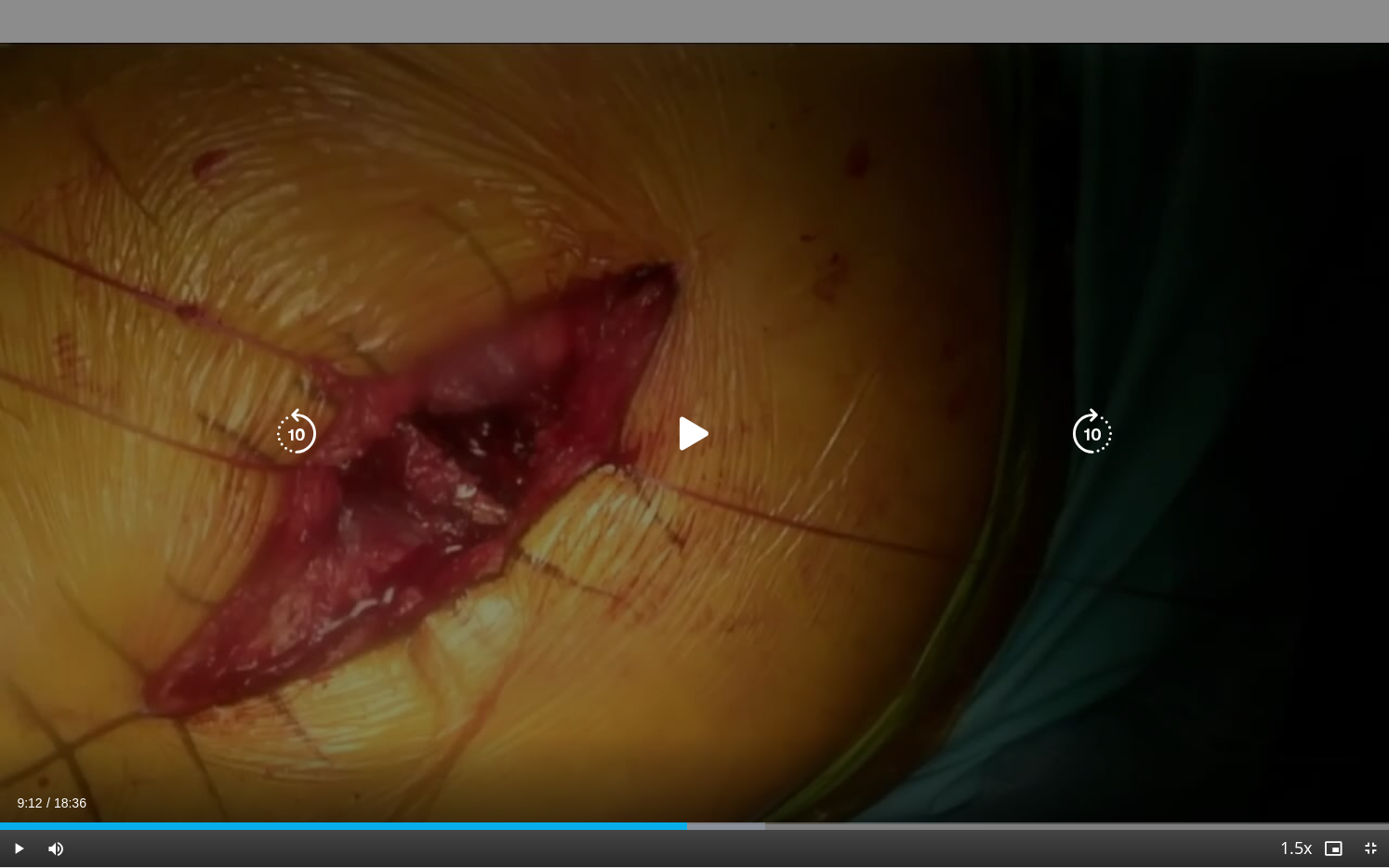 click at bounding box center (1092, 434) 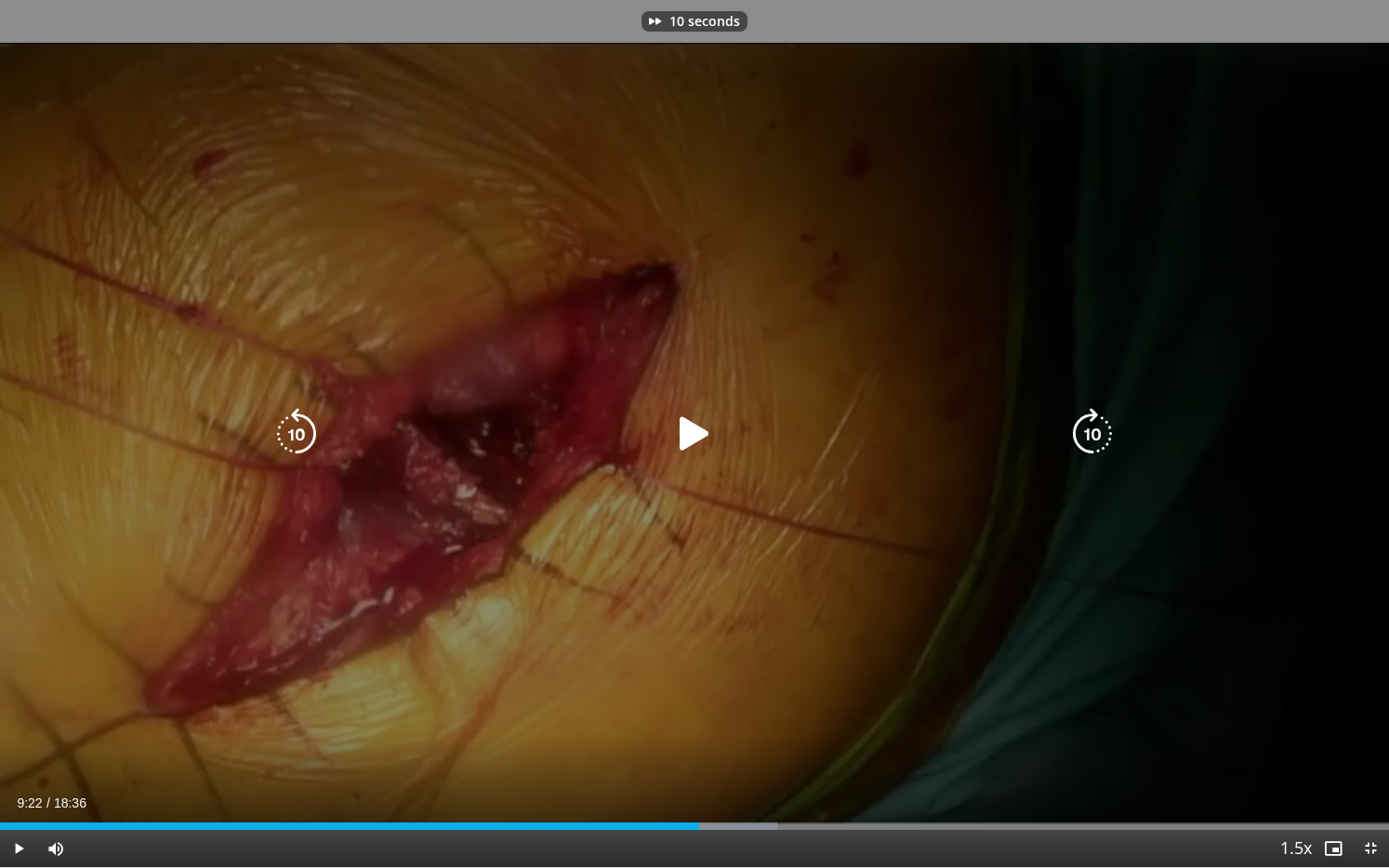 click at bounding box center (694, 434) 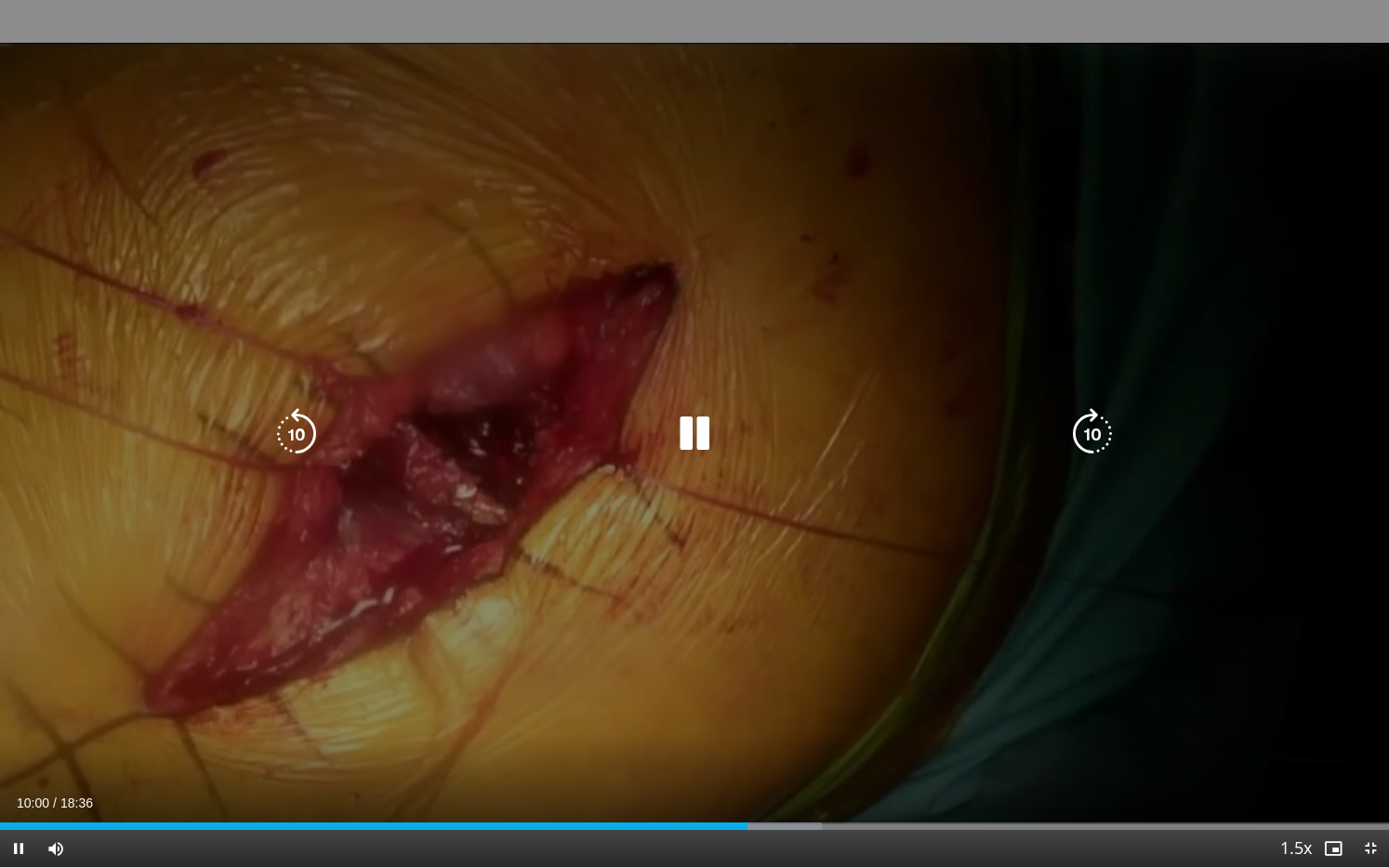 click at bounding box center [1092, 434] 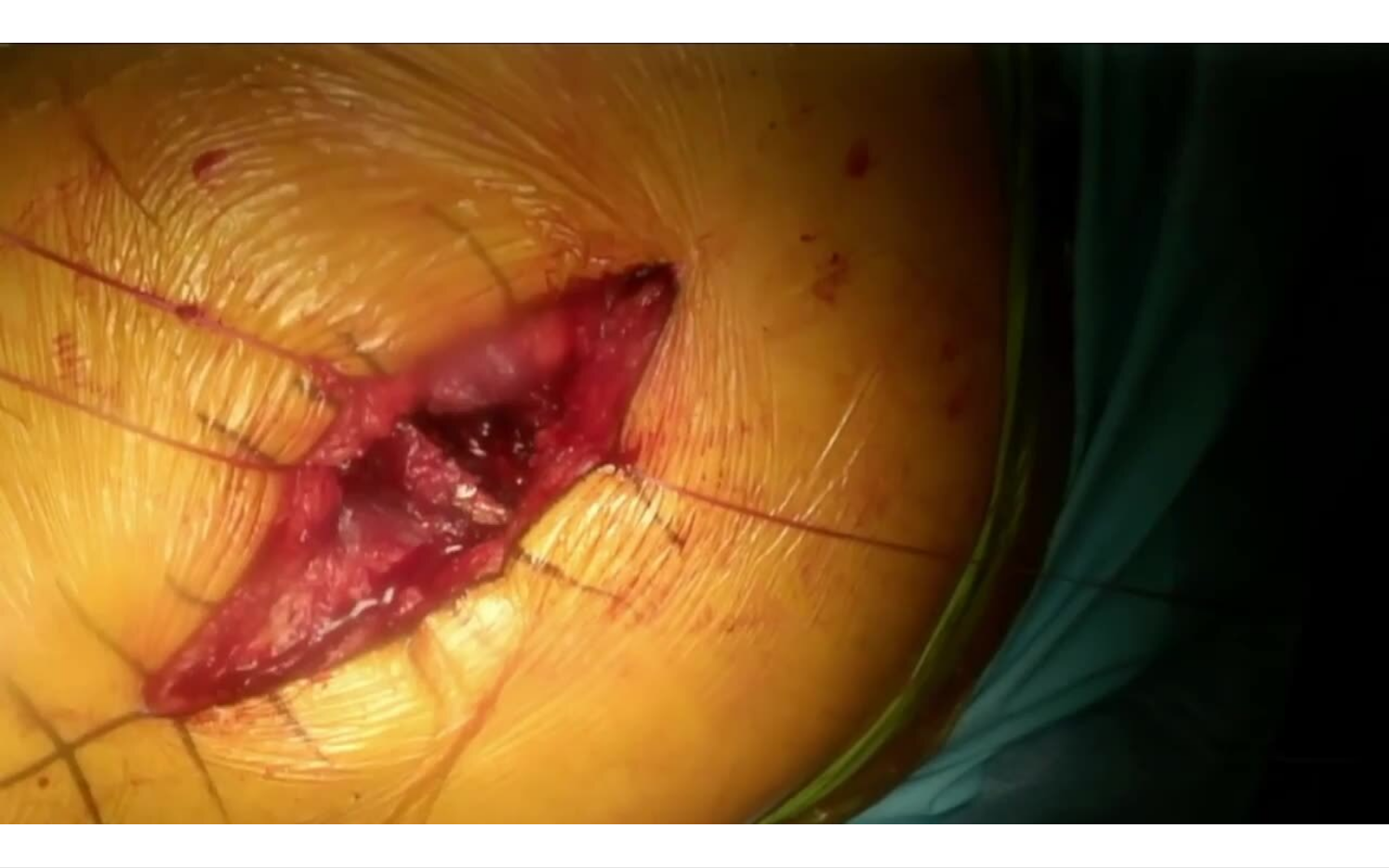 click on "10 seconds
Tap to unmute" at bounding box center [694, 433] 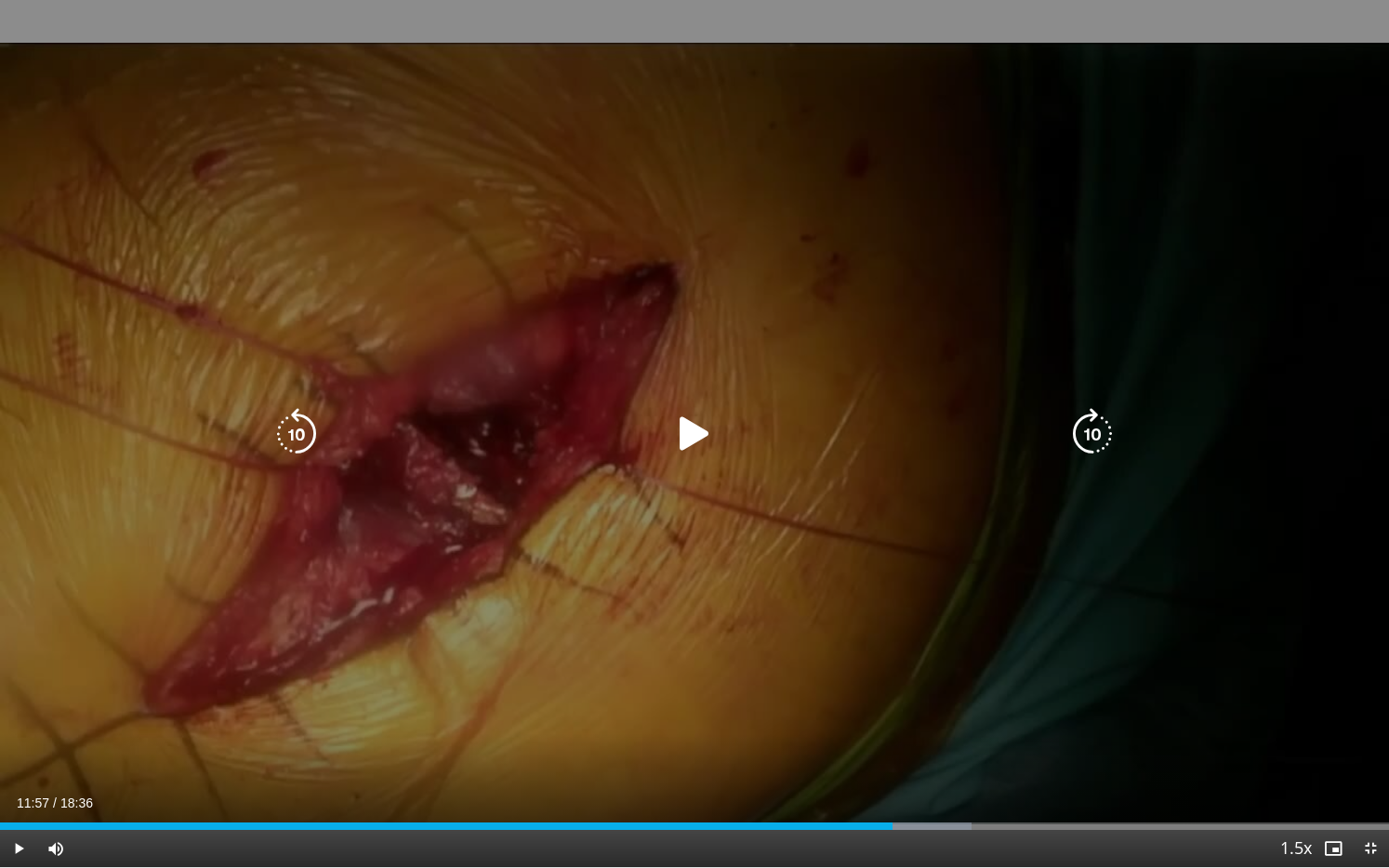 click at bounding box center [1092, 434] 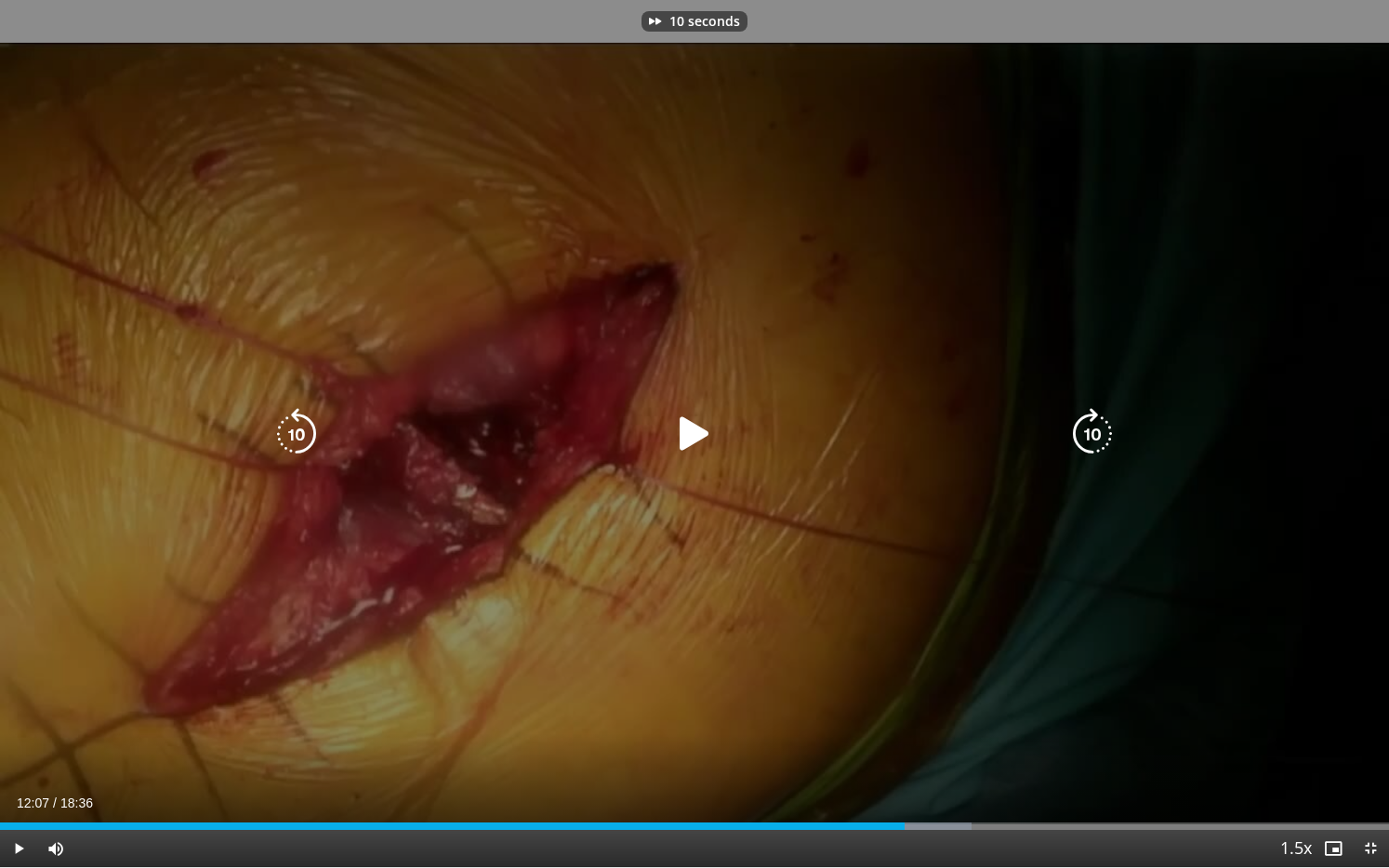 click at bounding box center [694, 434] 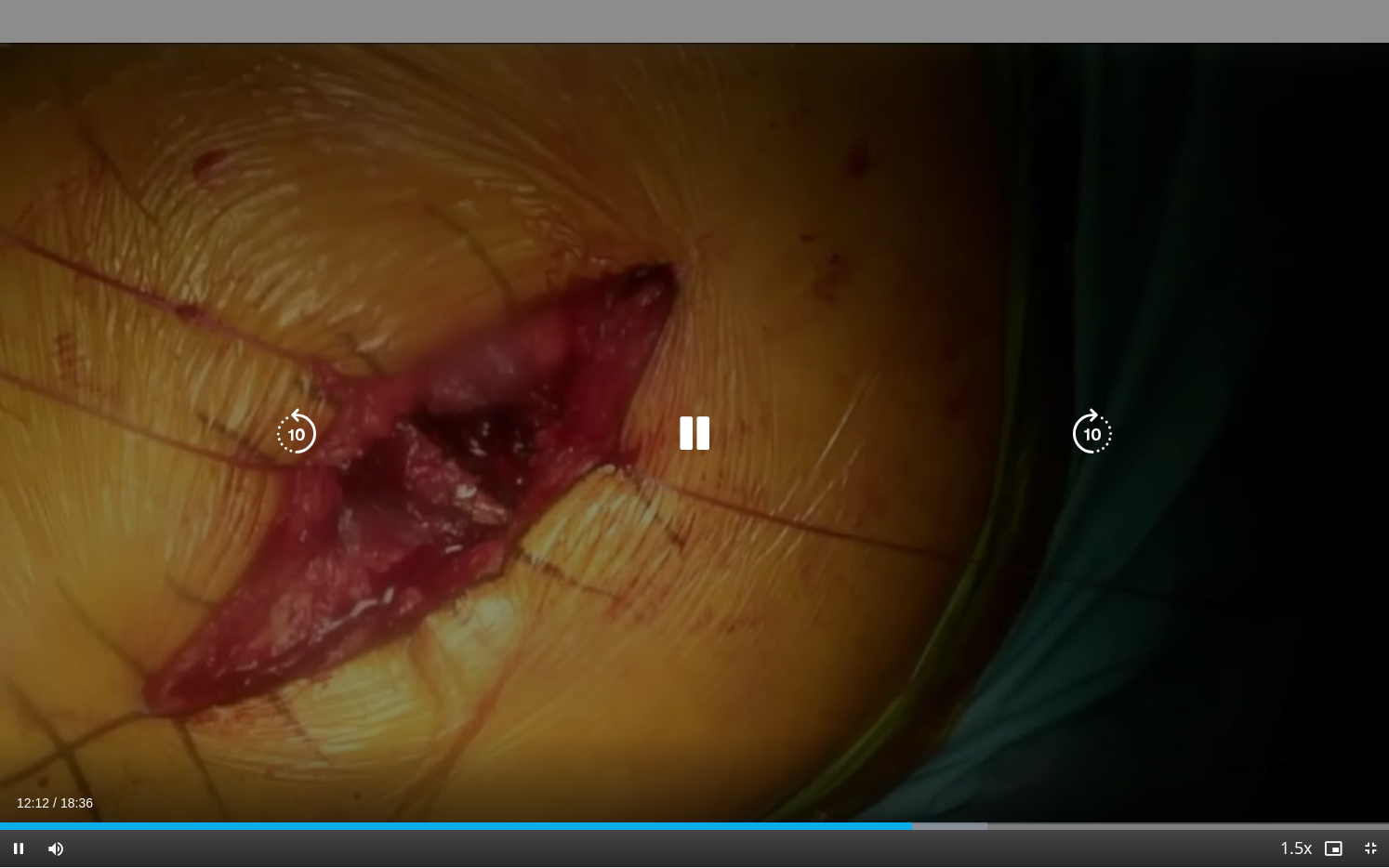 click at bounding box center (1092, 434) 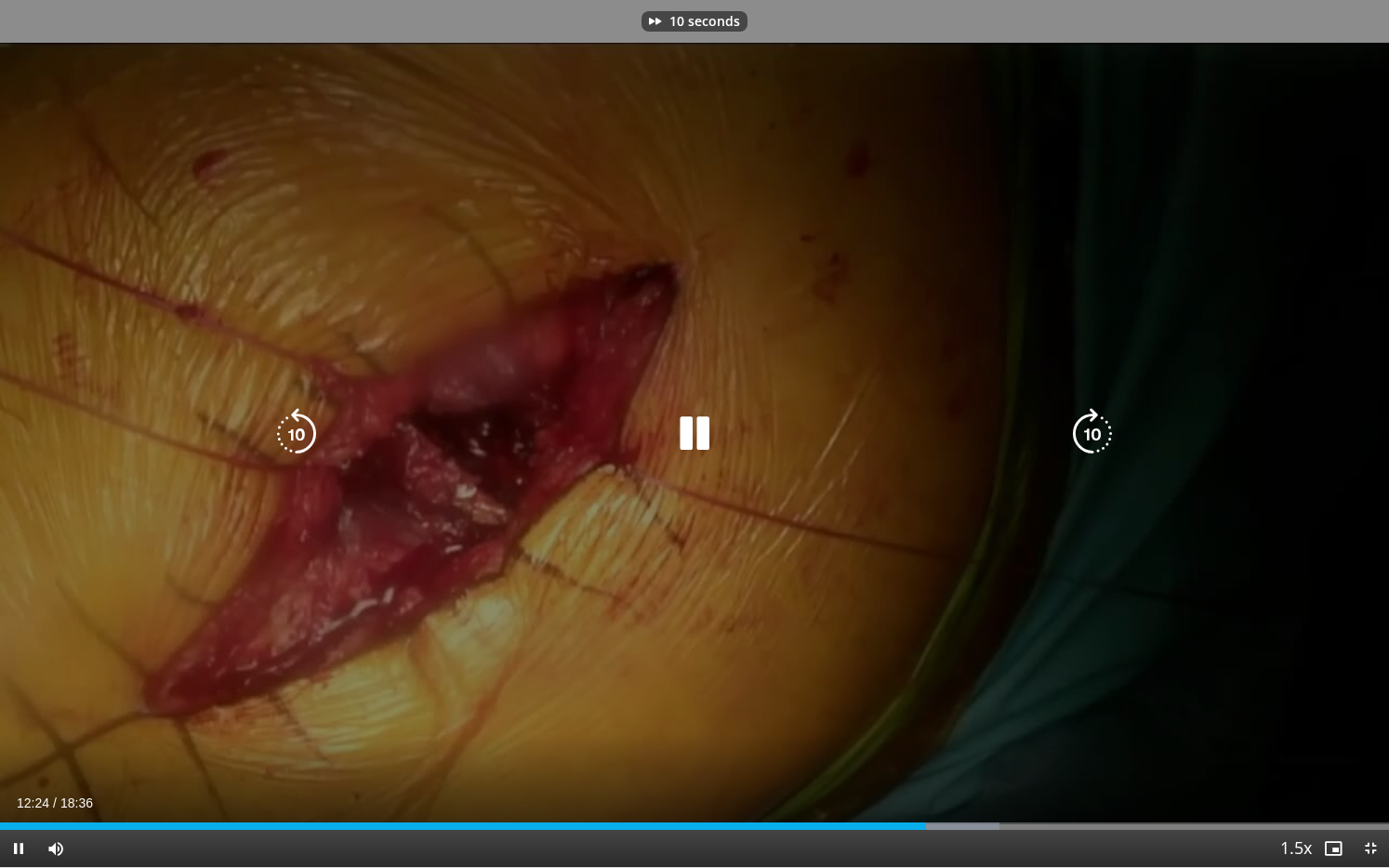 click at bounding box center (1092, 434) 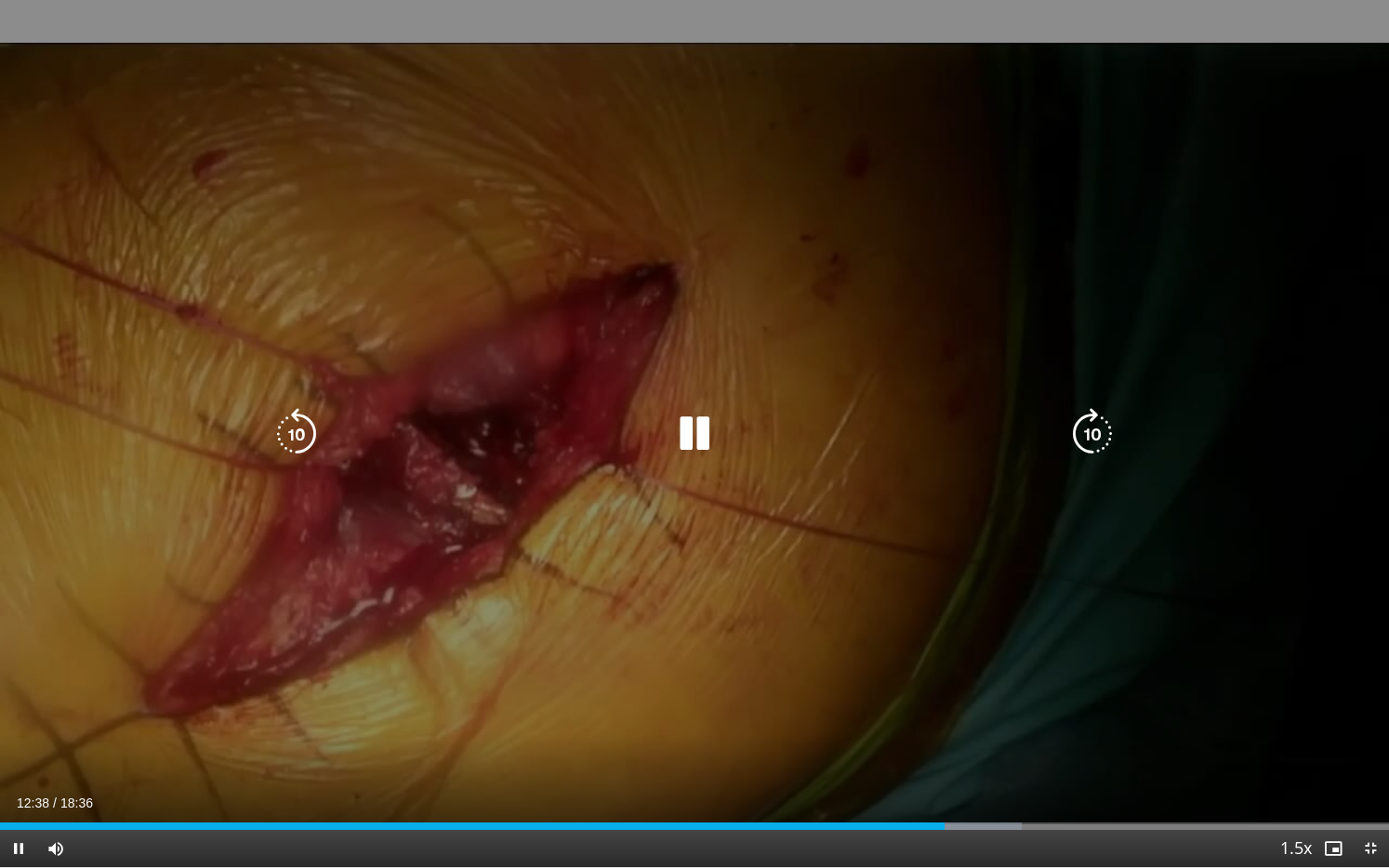 click at bounding box center (1092, 434) 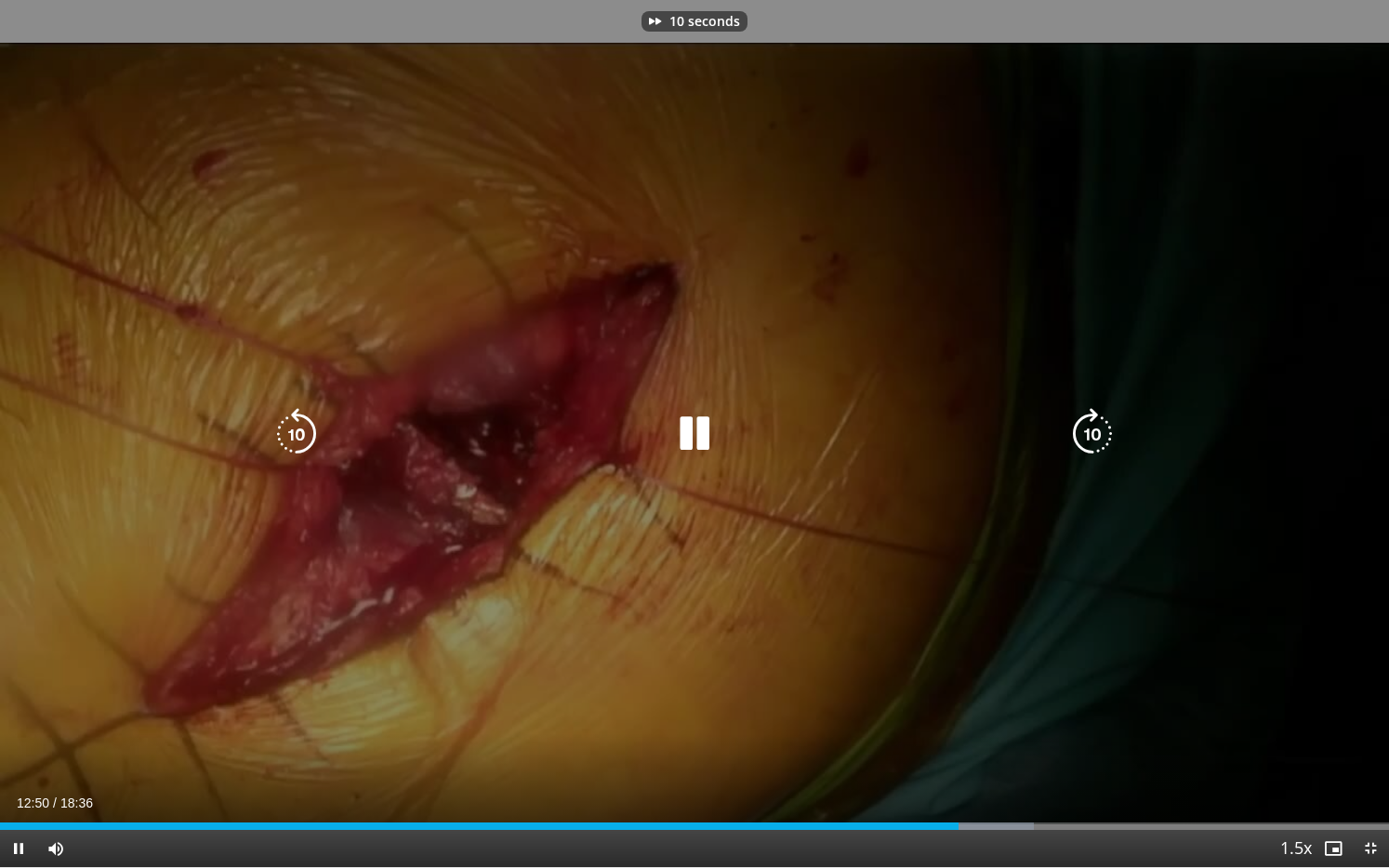 click at bounding box center [1092, 434] 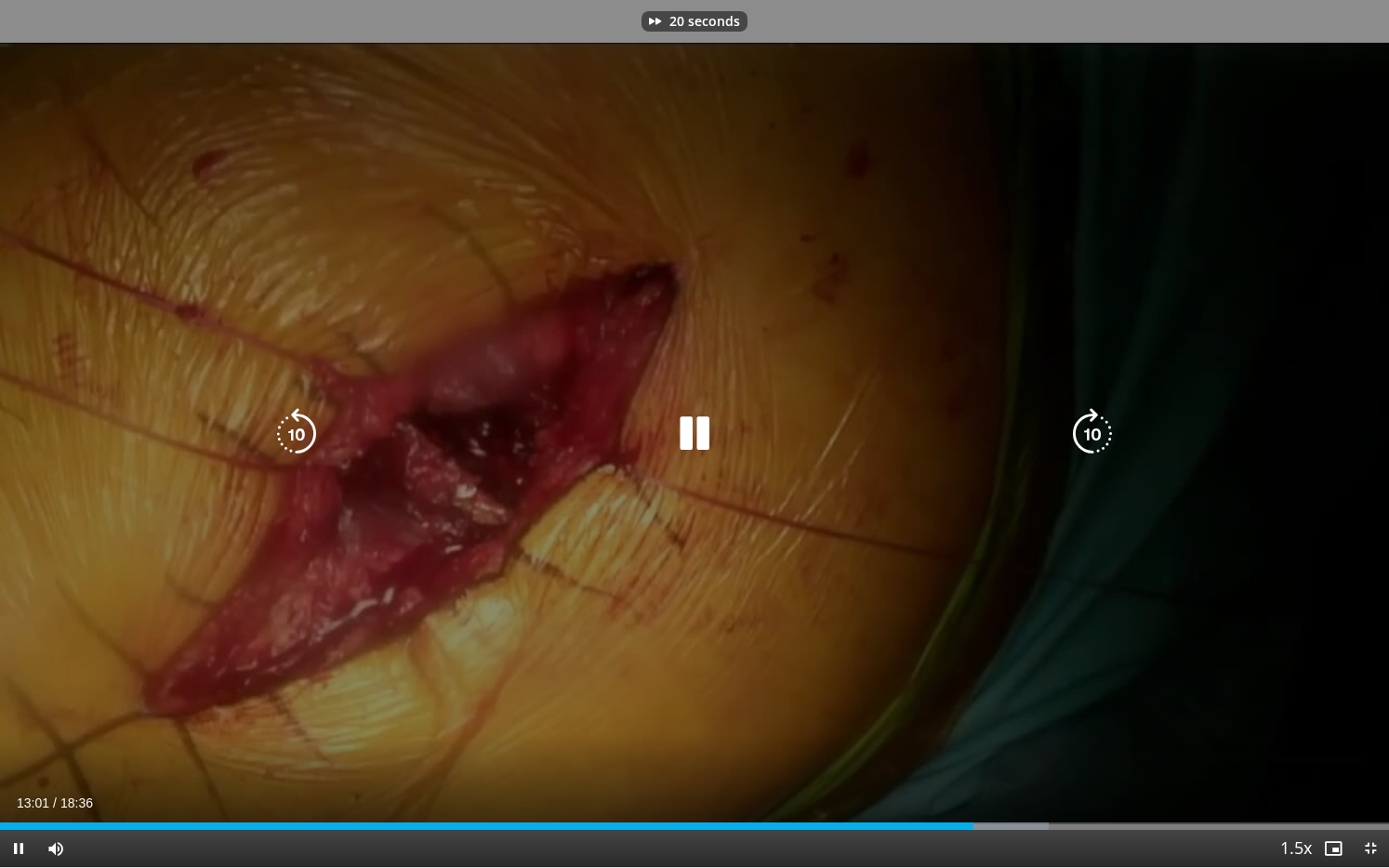click at bounding box center [1092, 434] 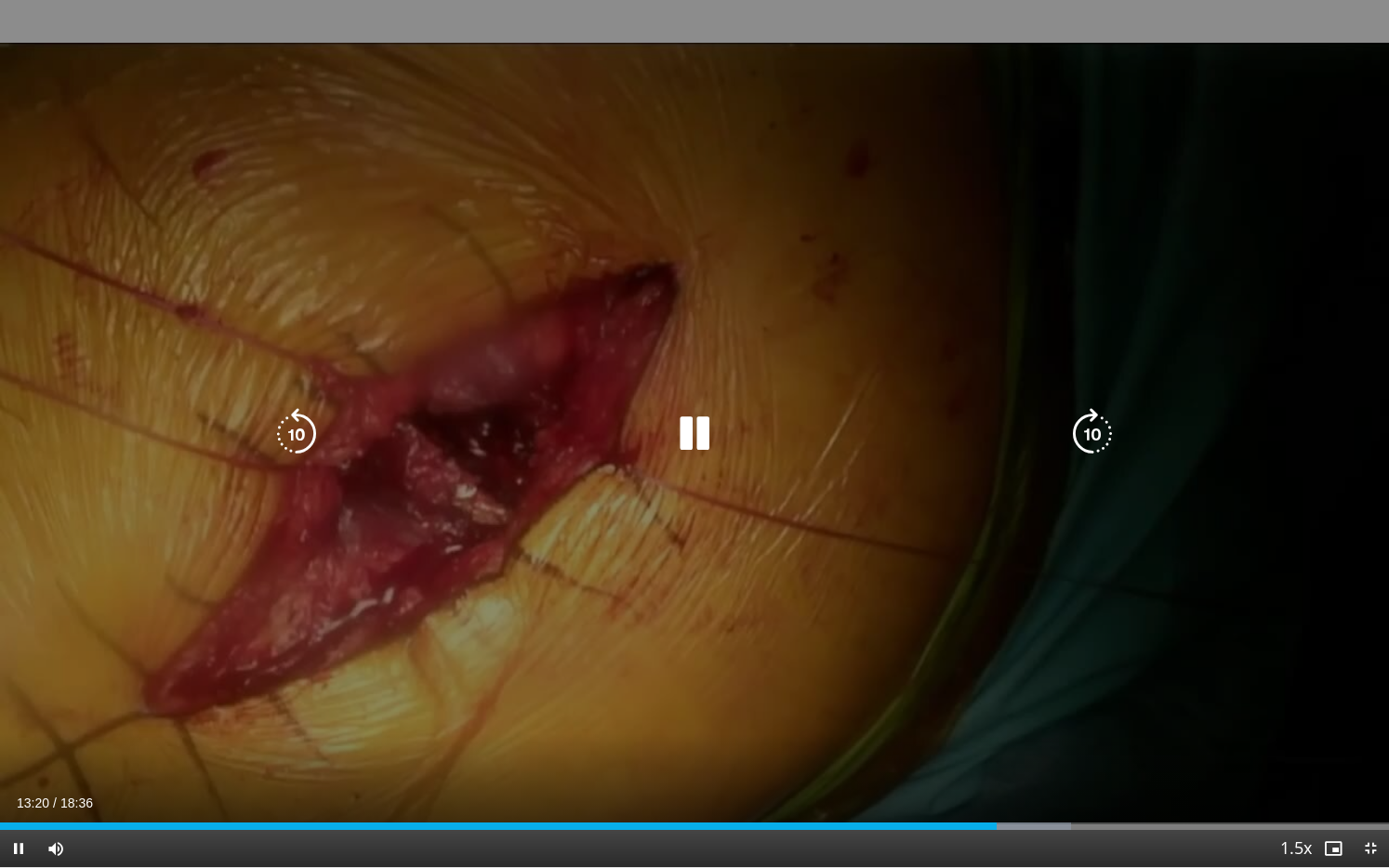 click at bounding box center [1092, 434] 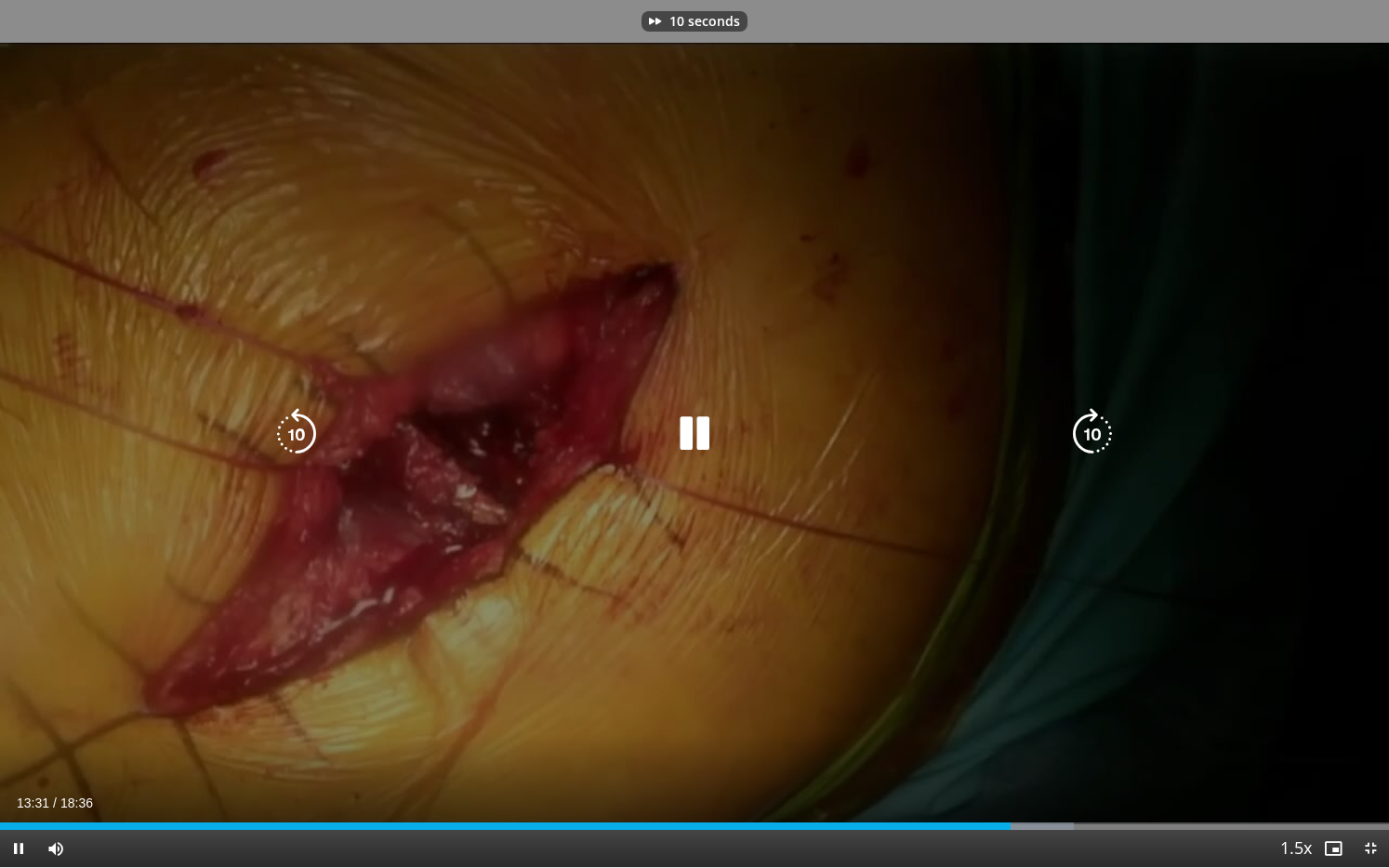 click at bounding box center (1092, 434) 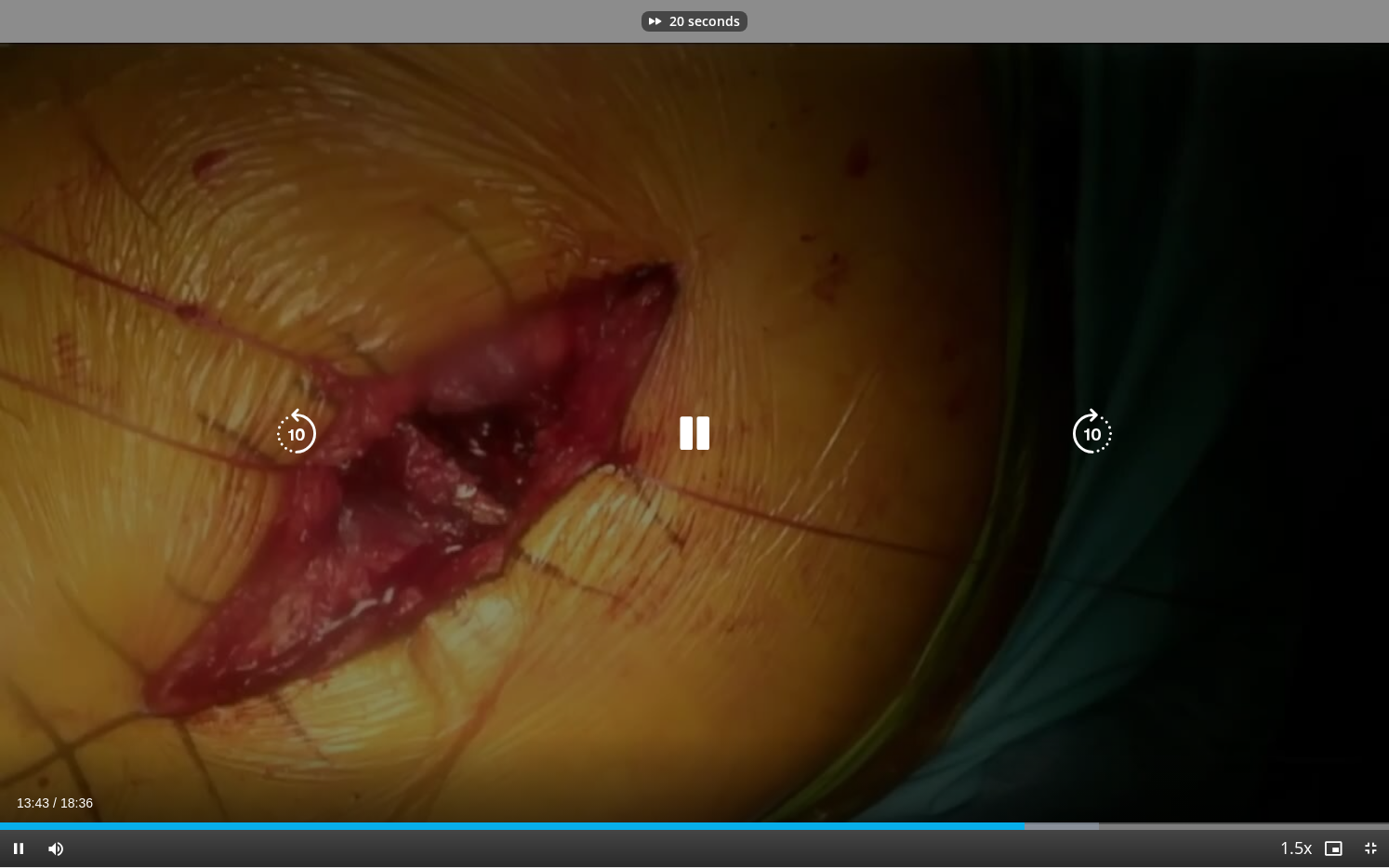 click at bounding box center [1092, 434] 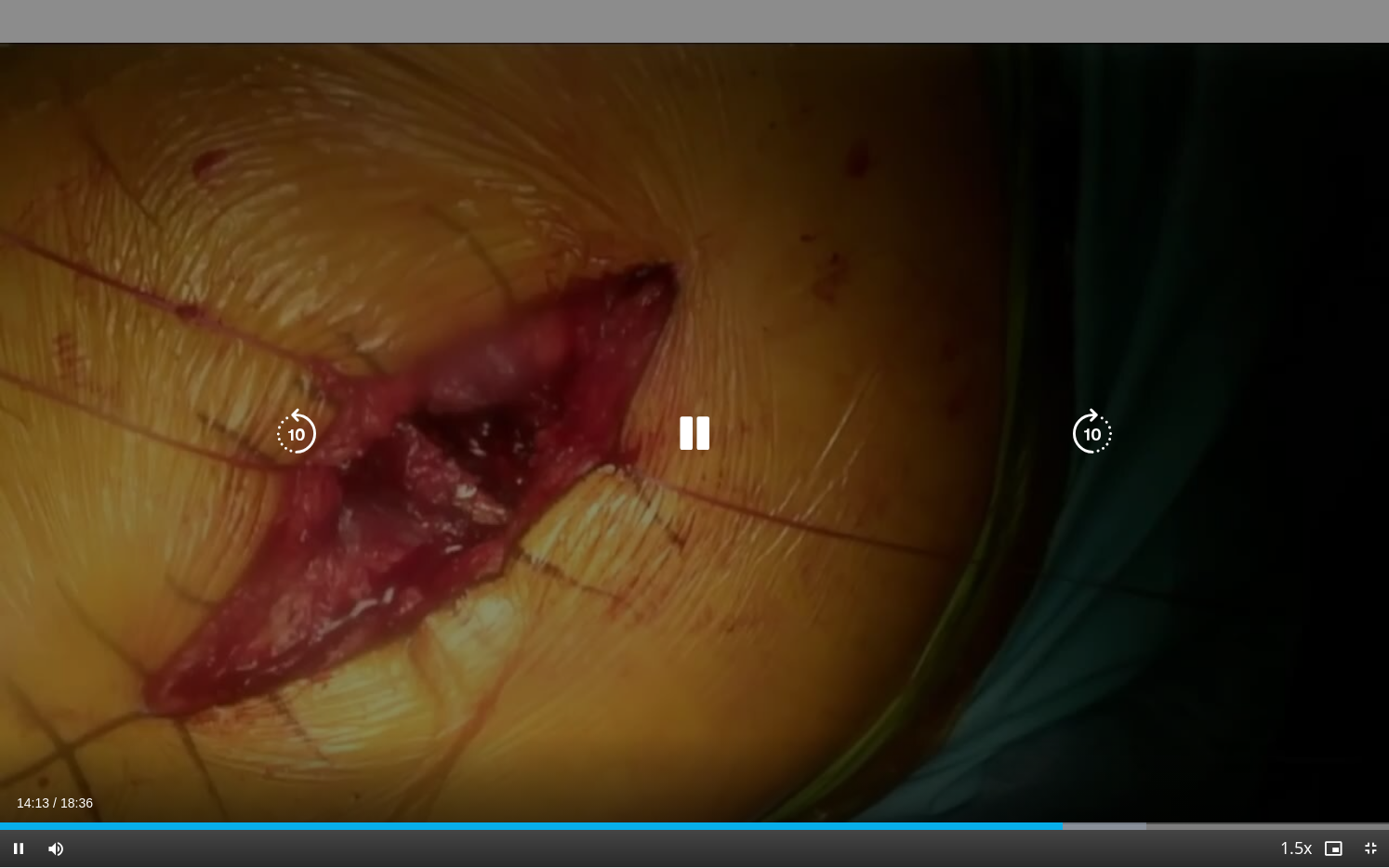 click at bounding box center (1092, 434) 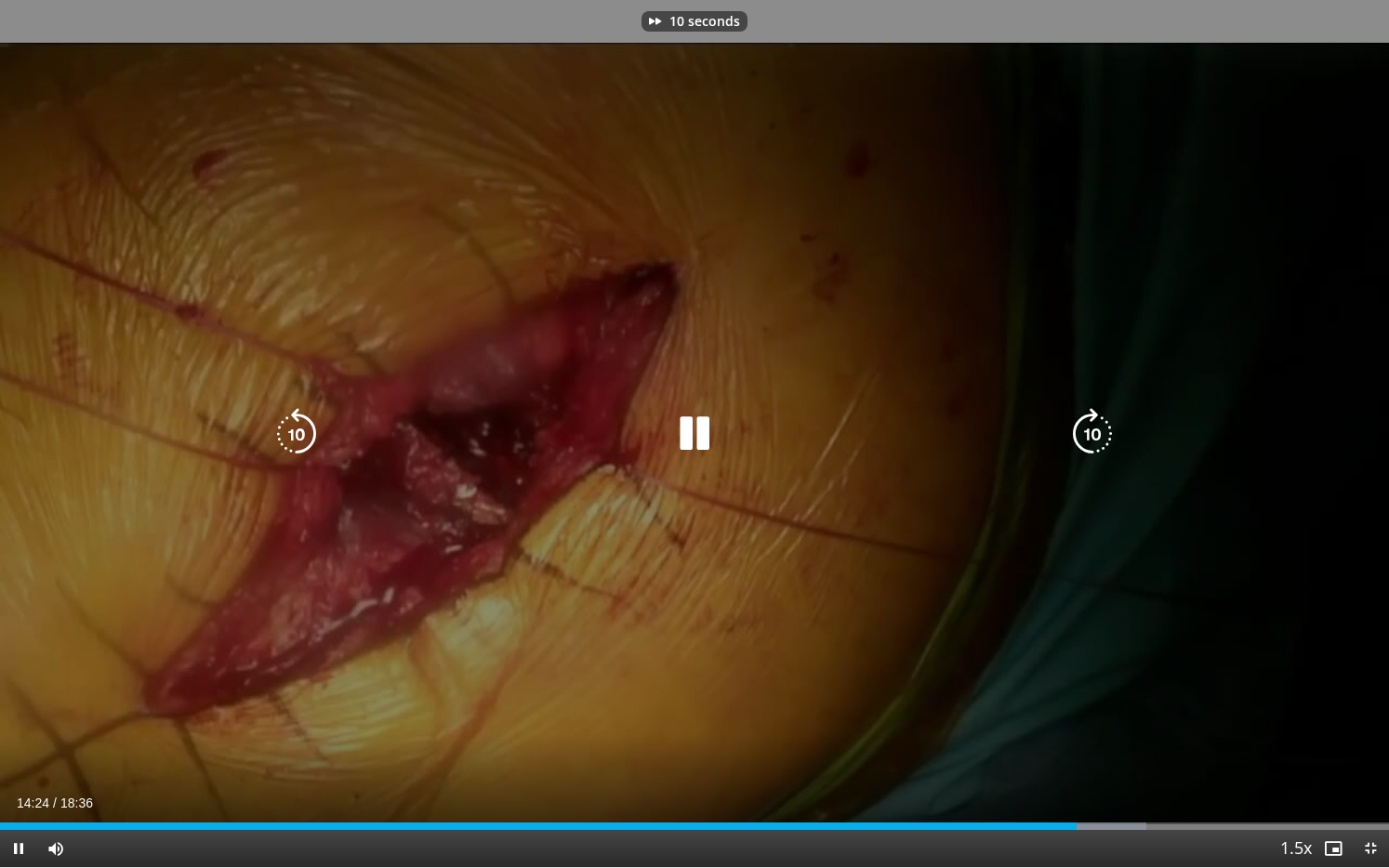 click at bounding box center (1092, 434) 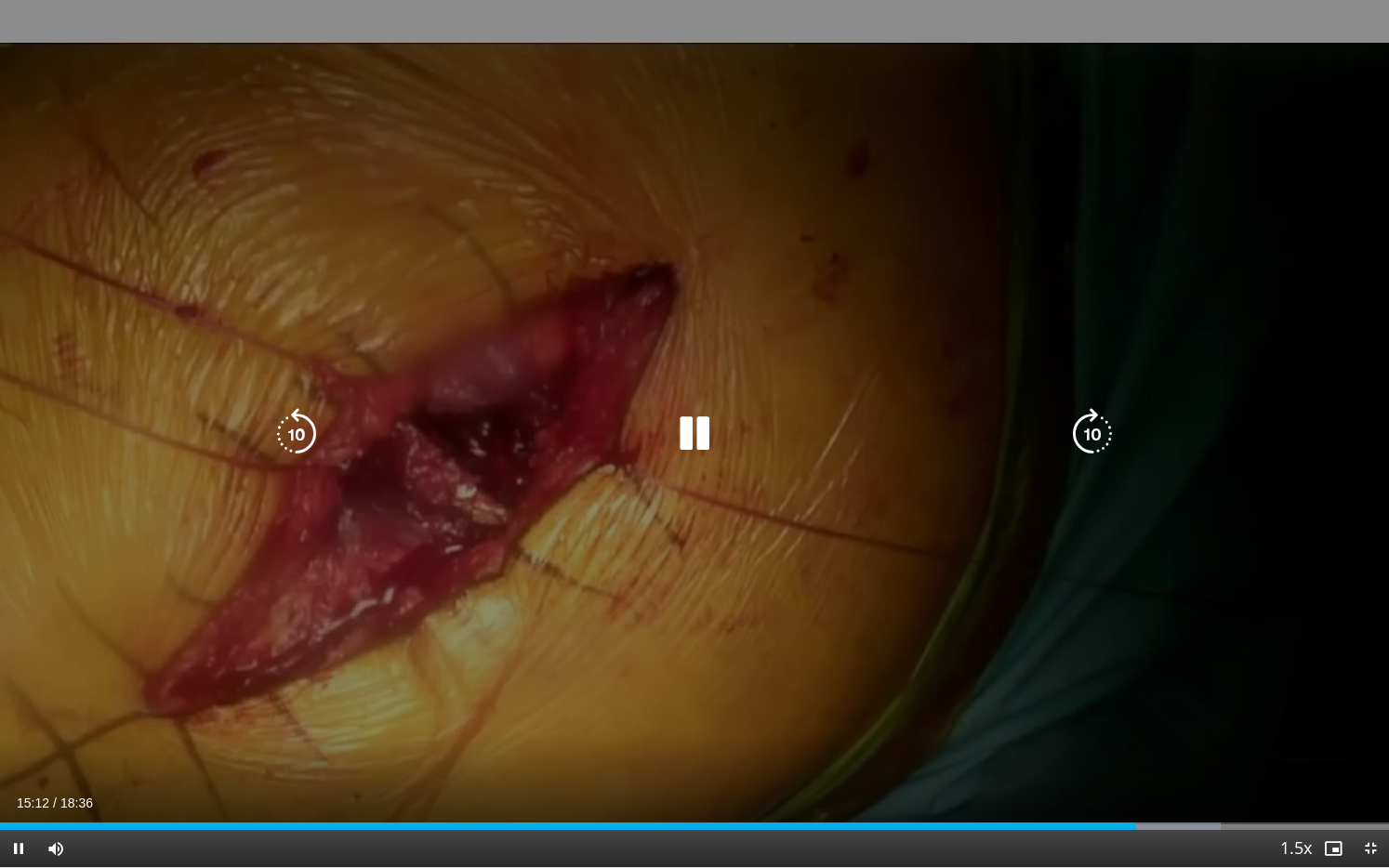 click at bounding box center [1092, 434] 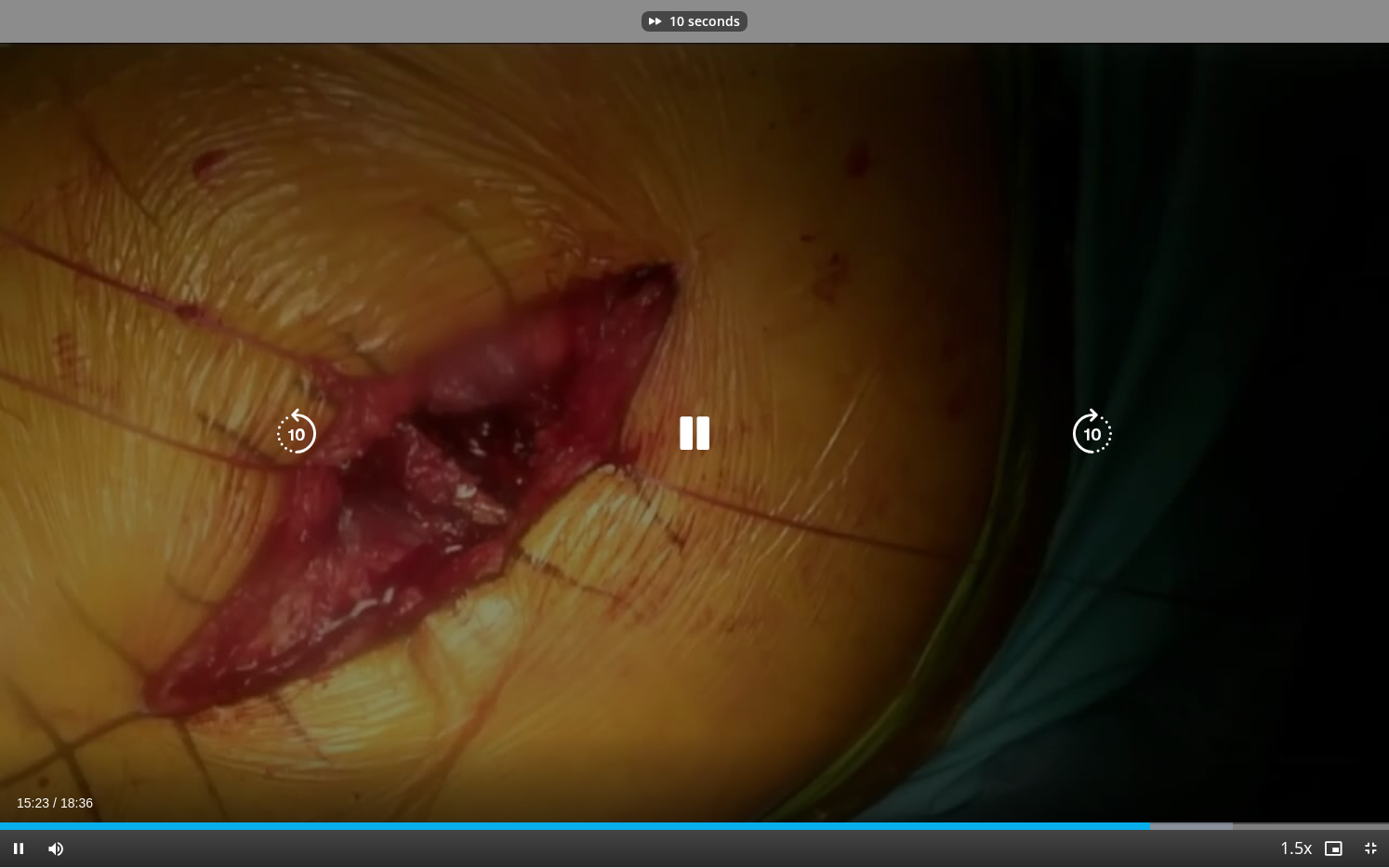 click at bounding box center [1092, 434] 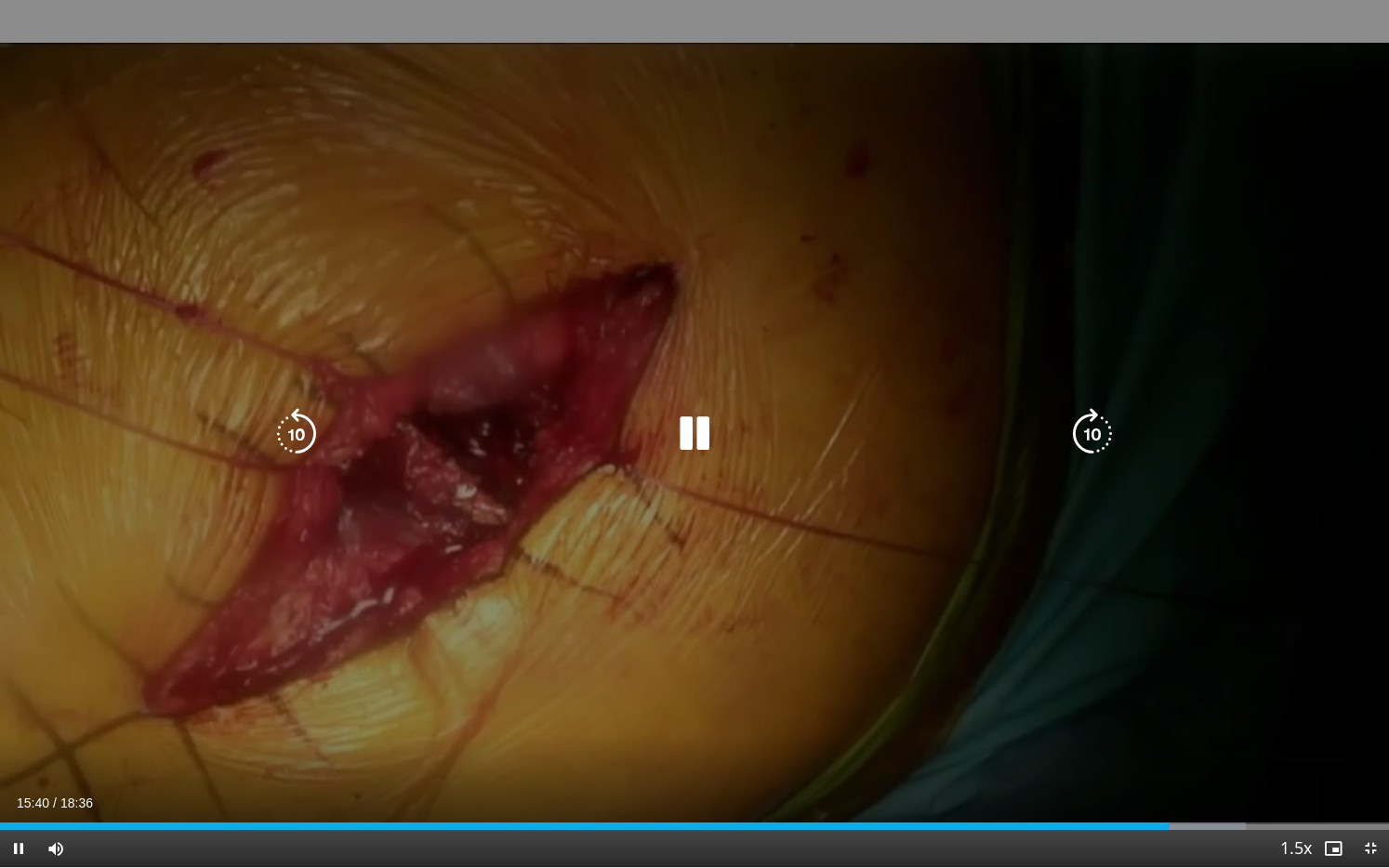 click at bounding box center [297, 434] 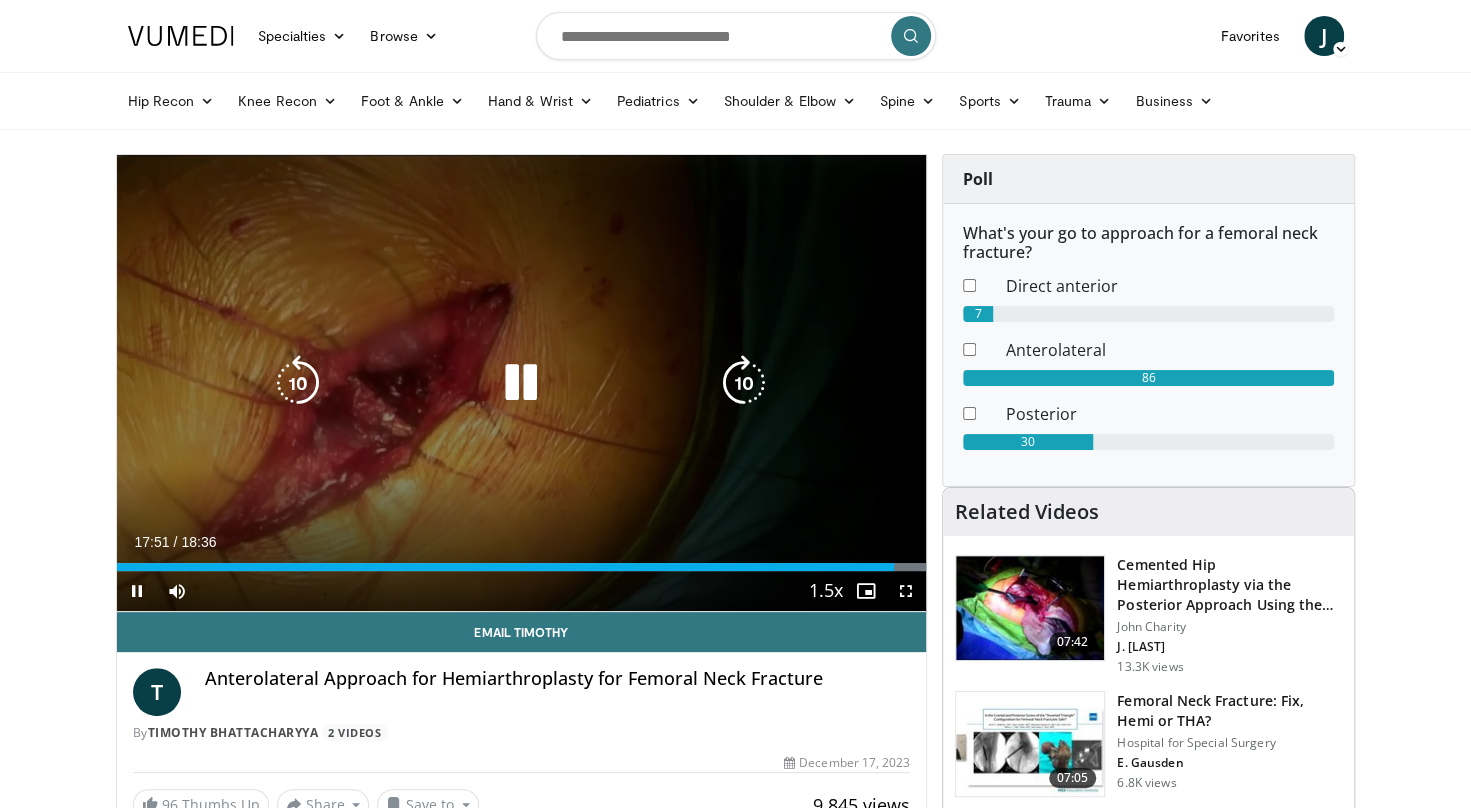 click at bounding box center (521, 383) 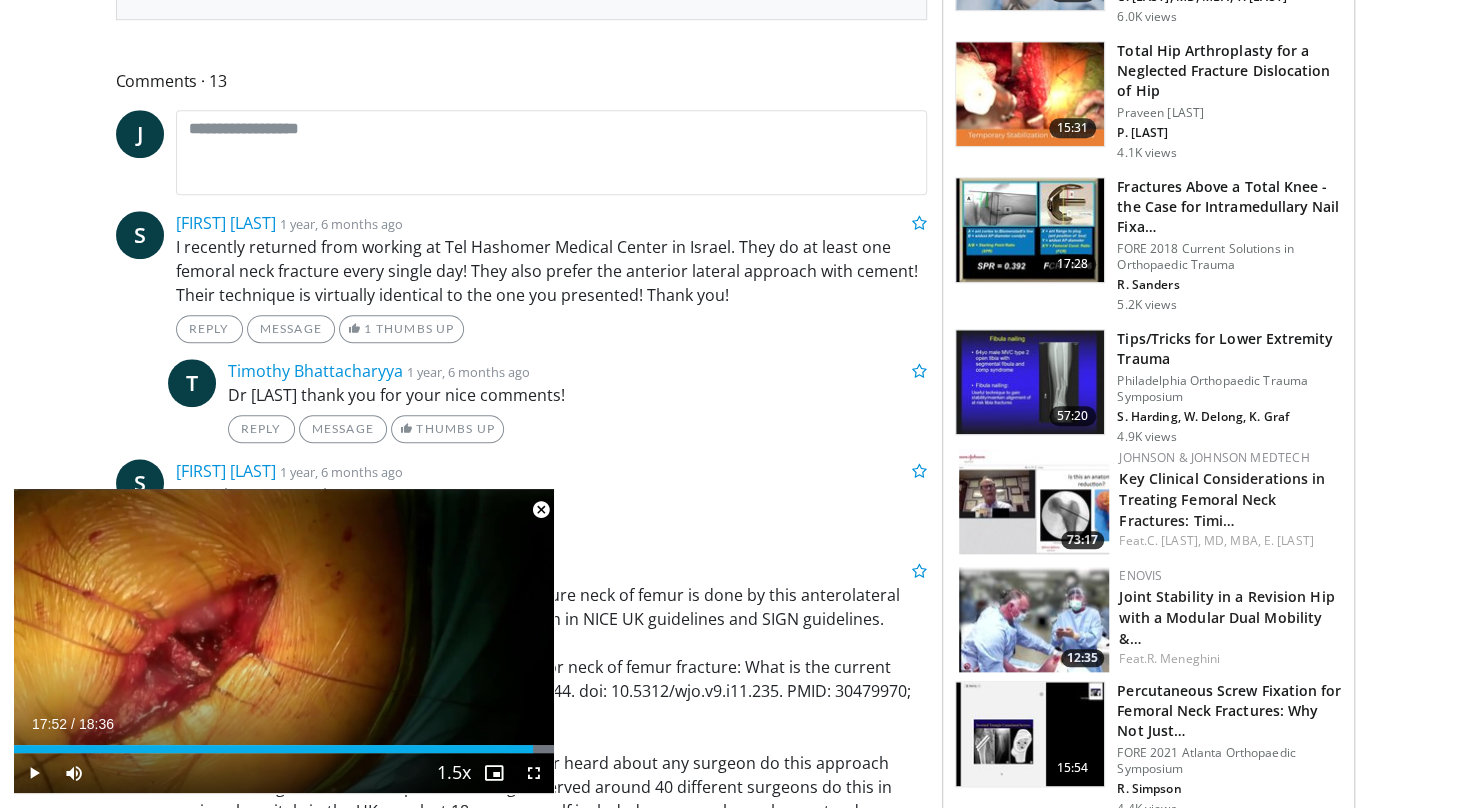 scroll, scrollTop: 909, scrollLeft: 0, axis: vertical 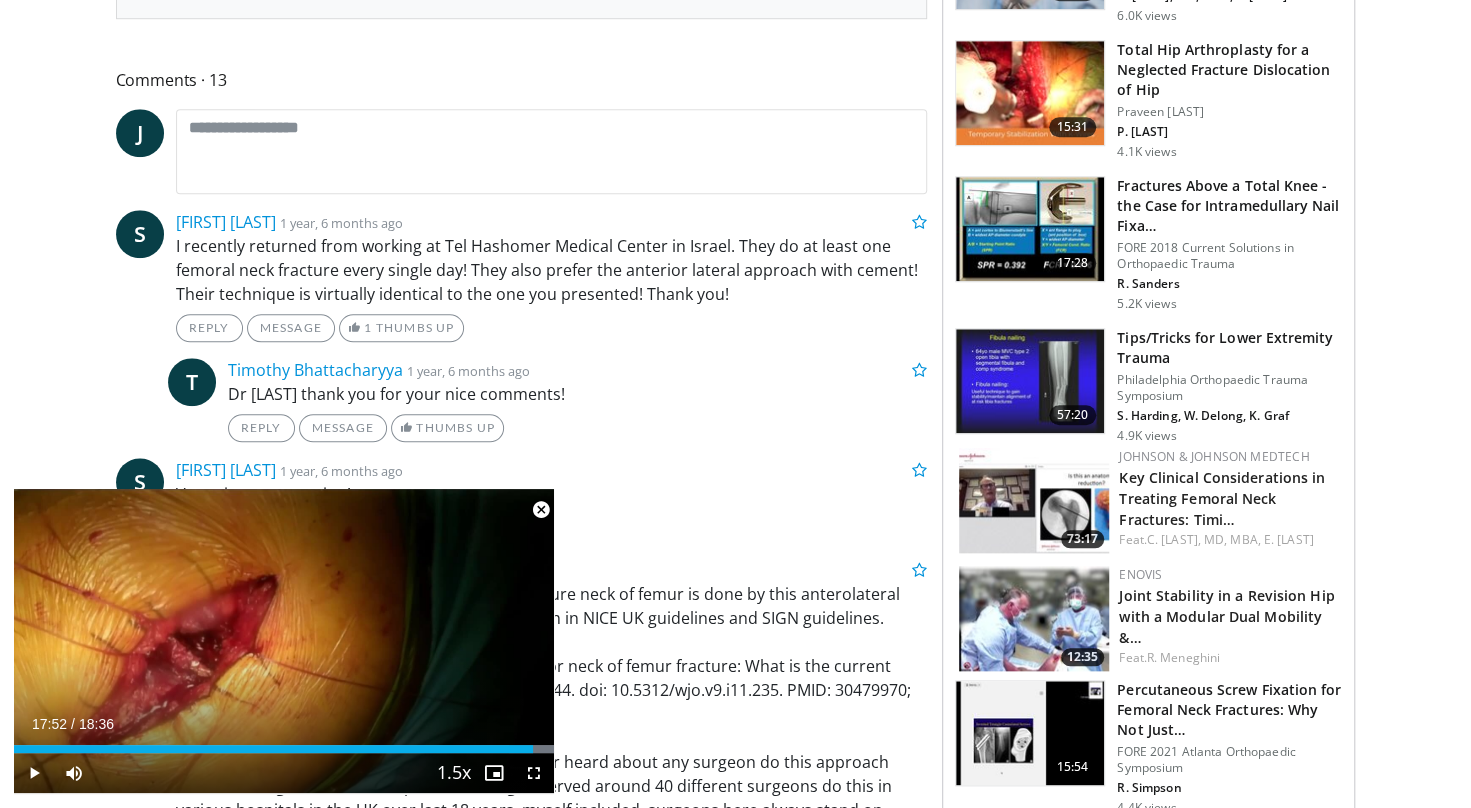 click at bounding box center [541, 510] 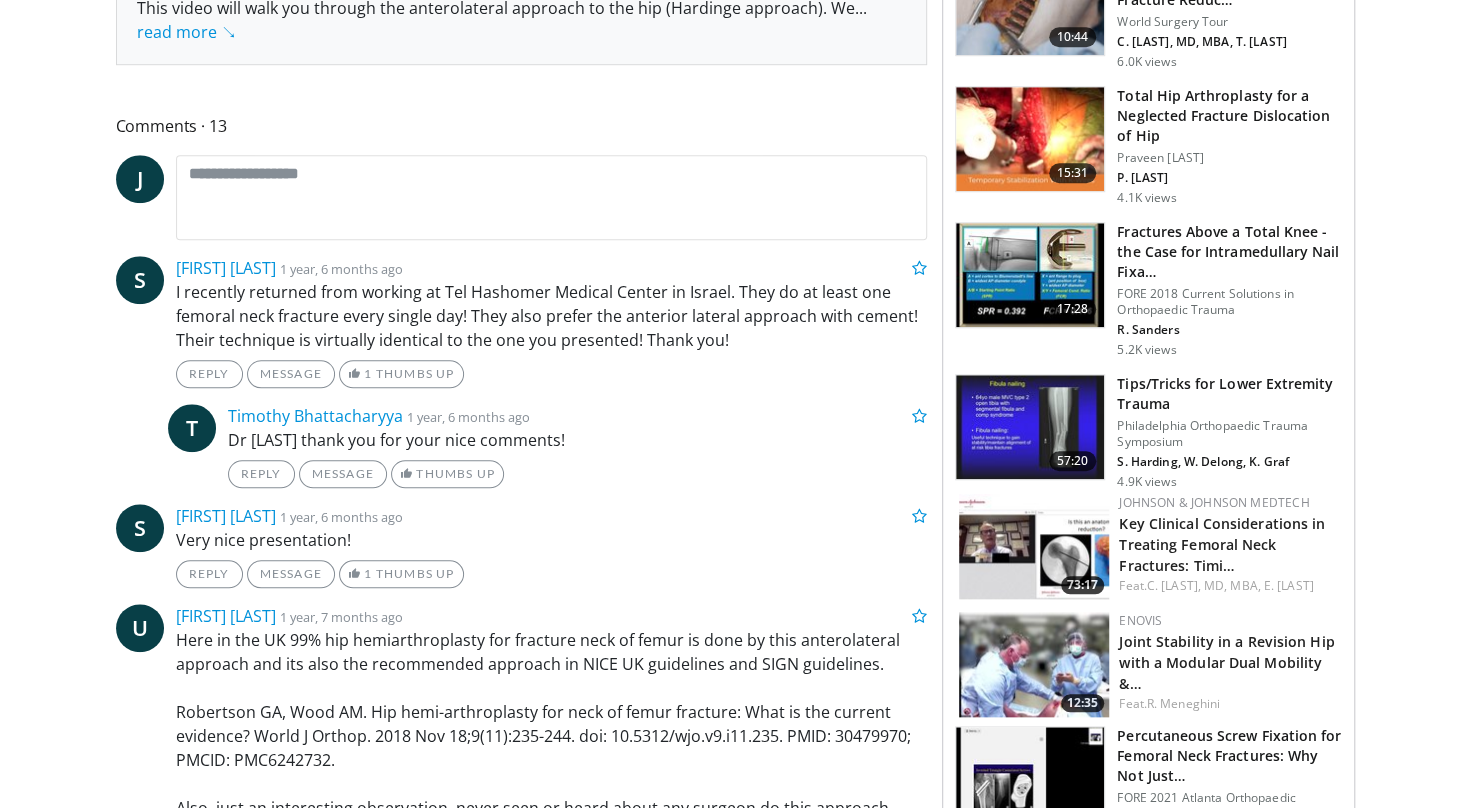 scroll, scrollTop: 864, scrollLeft: 0, axis: vertical 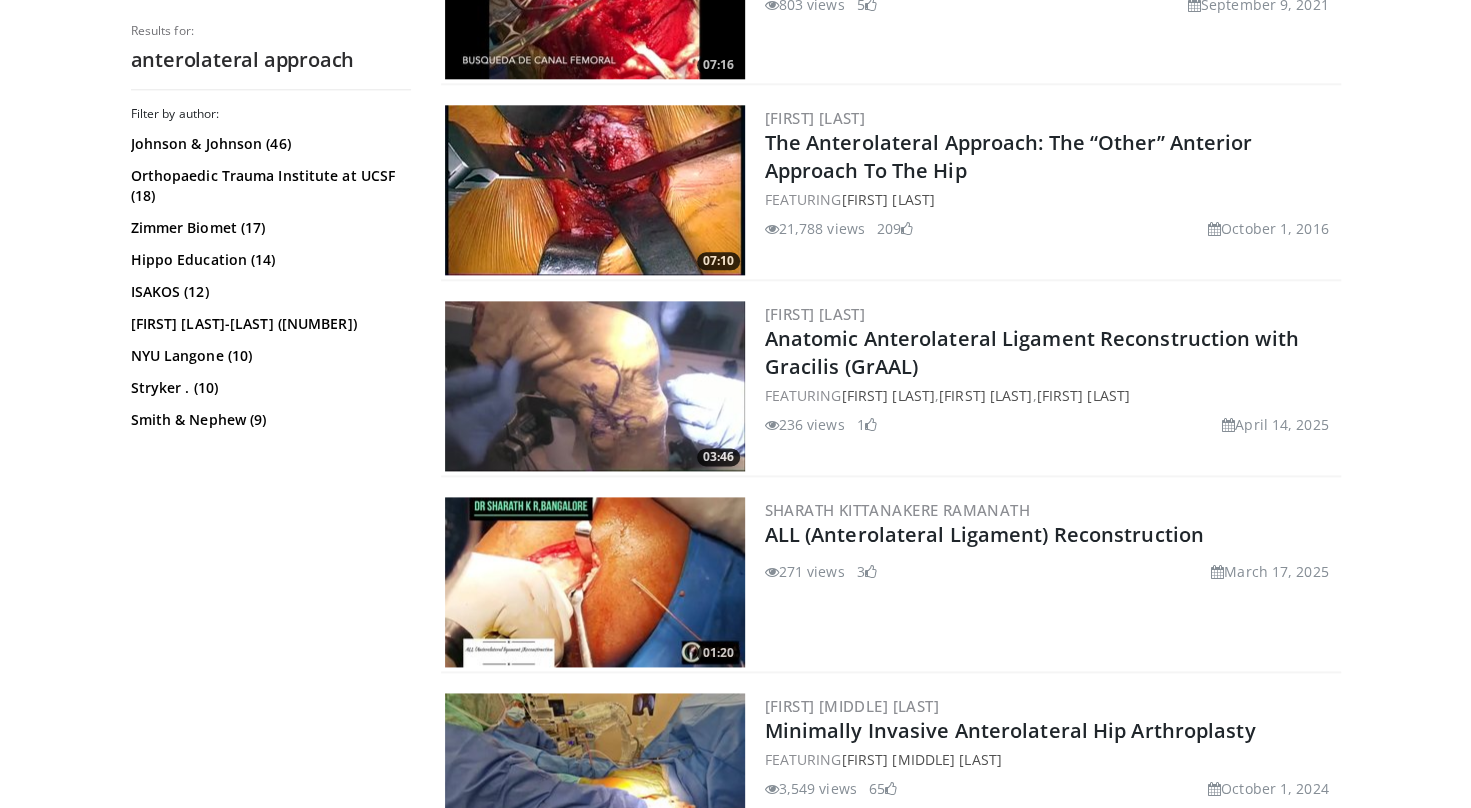 click at bounding box center (595, 190) 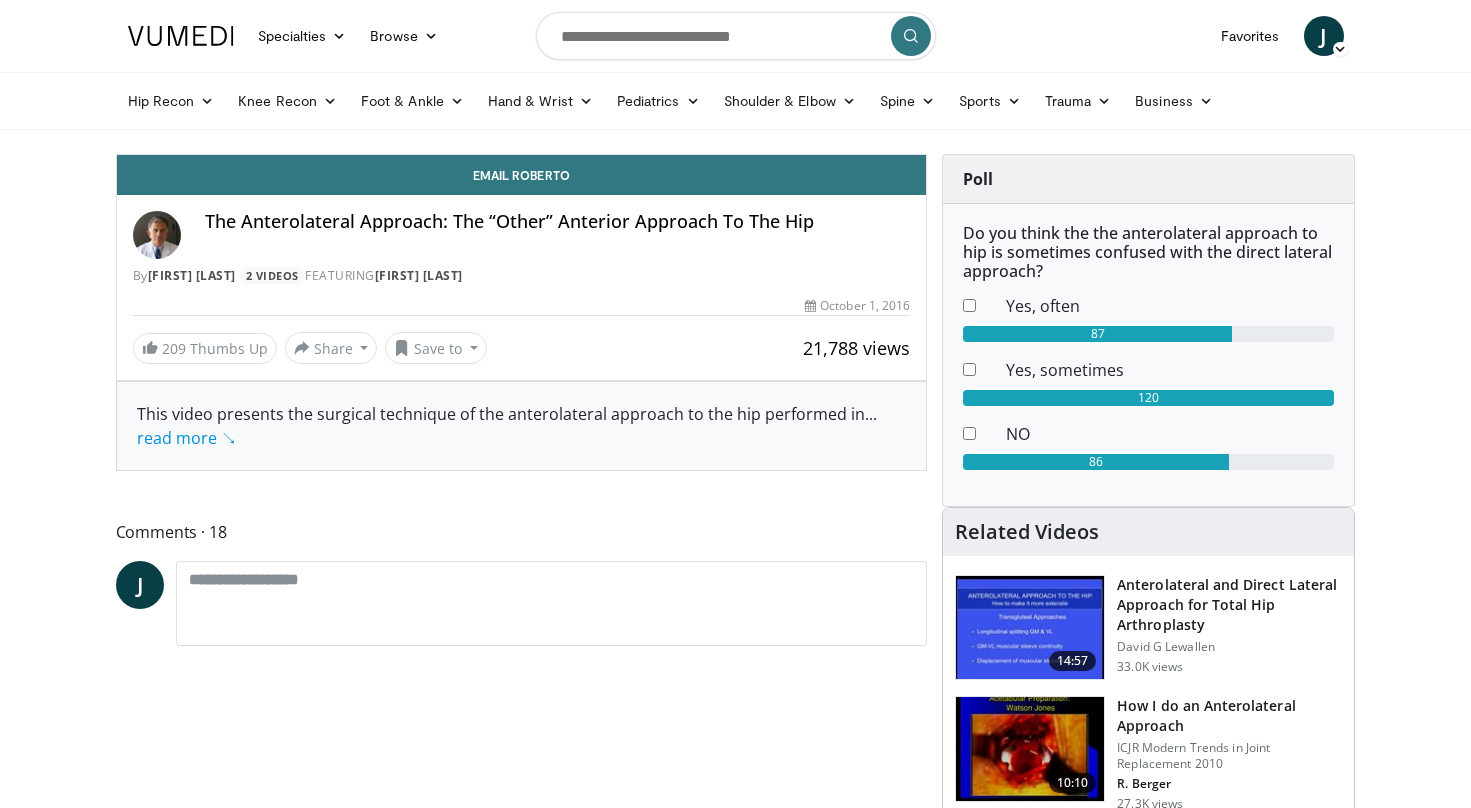 scroll, scrollTop: 0, scrollLeft: 0, axis: both 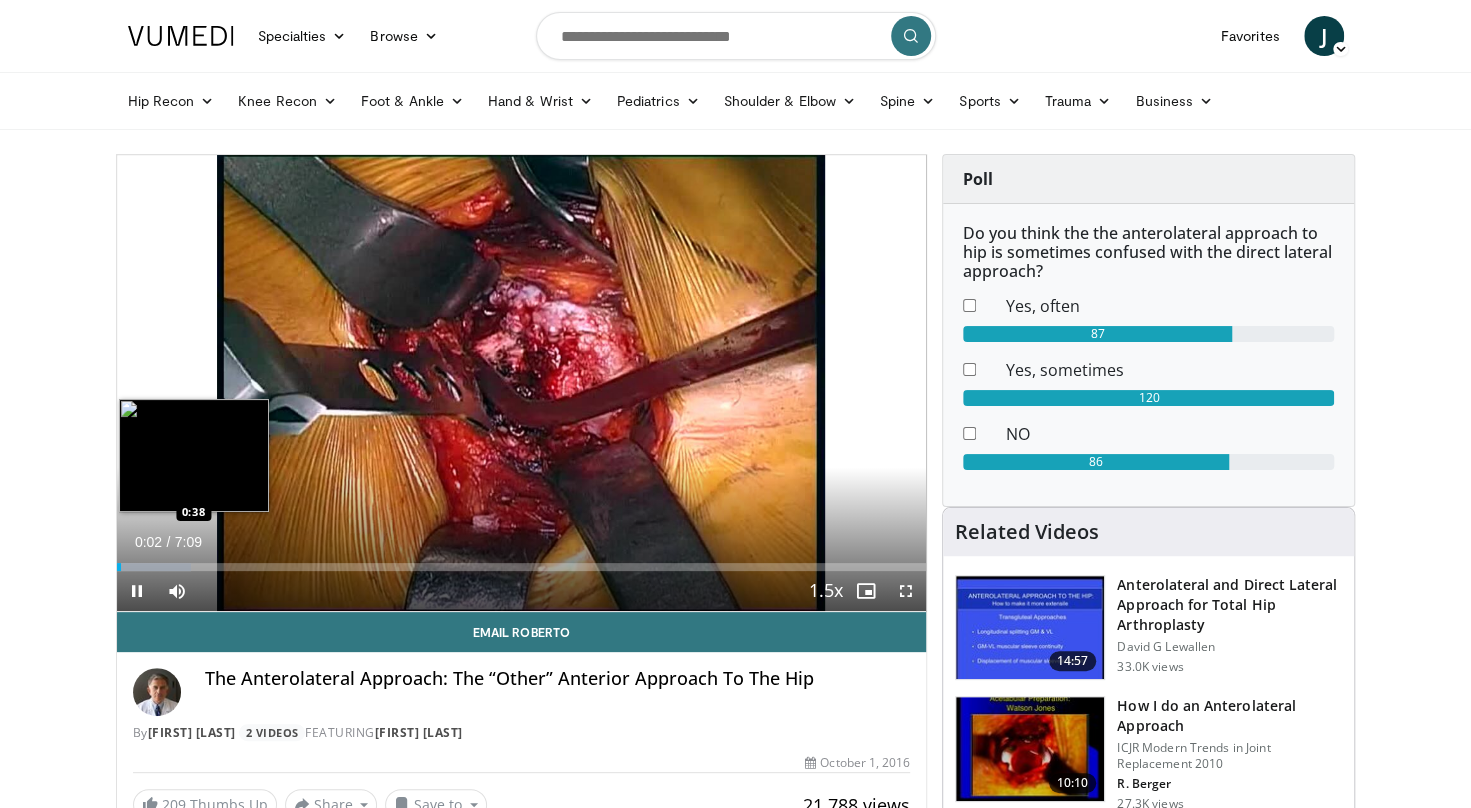 click on "Loaded :  9.23% 0:02 0:38" at bounding box center (522, 561) 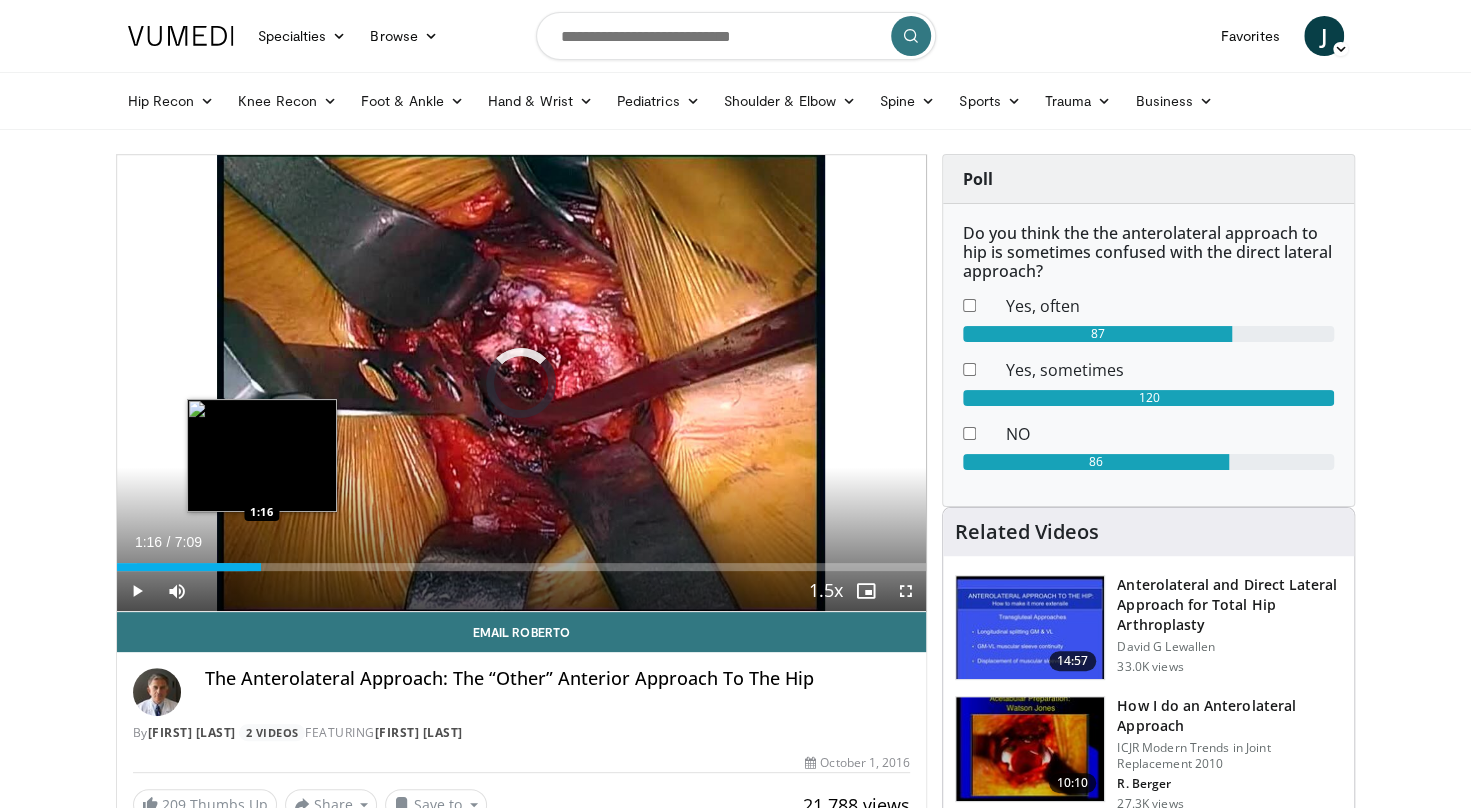 click on "Loaded :  16.16% 0:40 1:16" at bounding box center [522, 567] 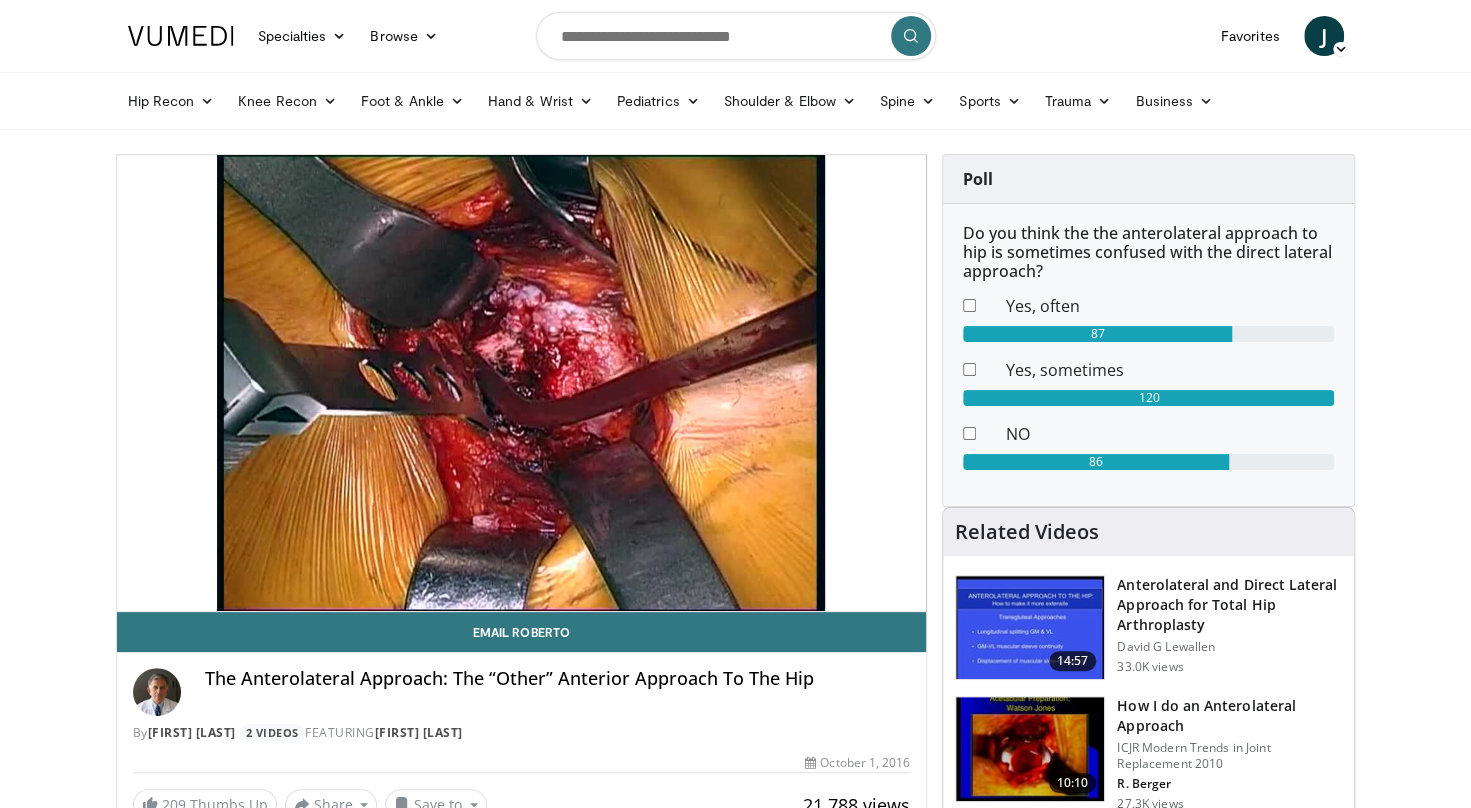 click on "10 seconds
Tap to unmute" at bounding box center (522, 383) 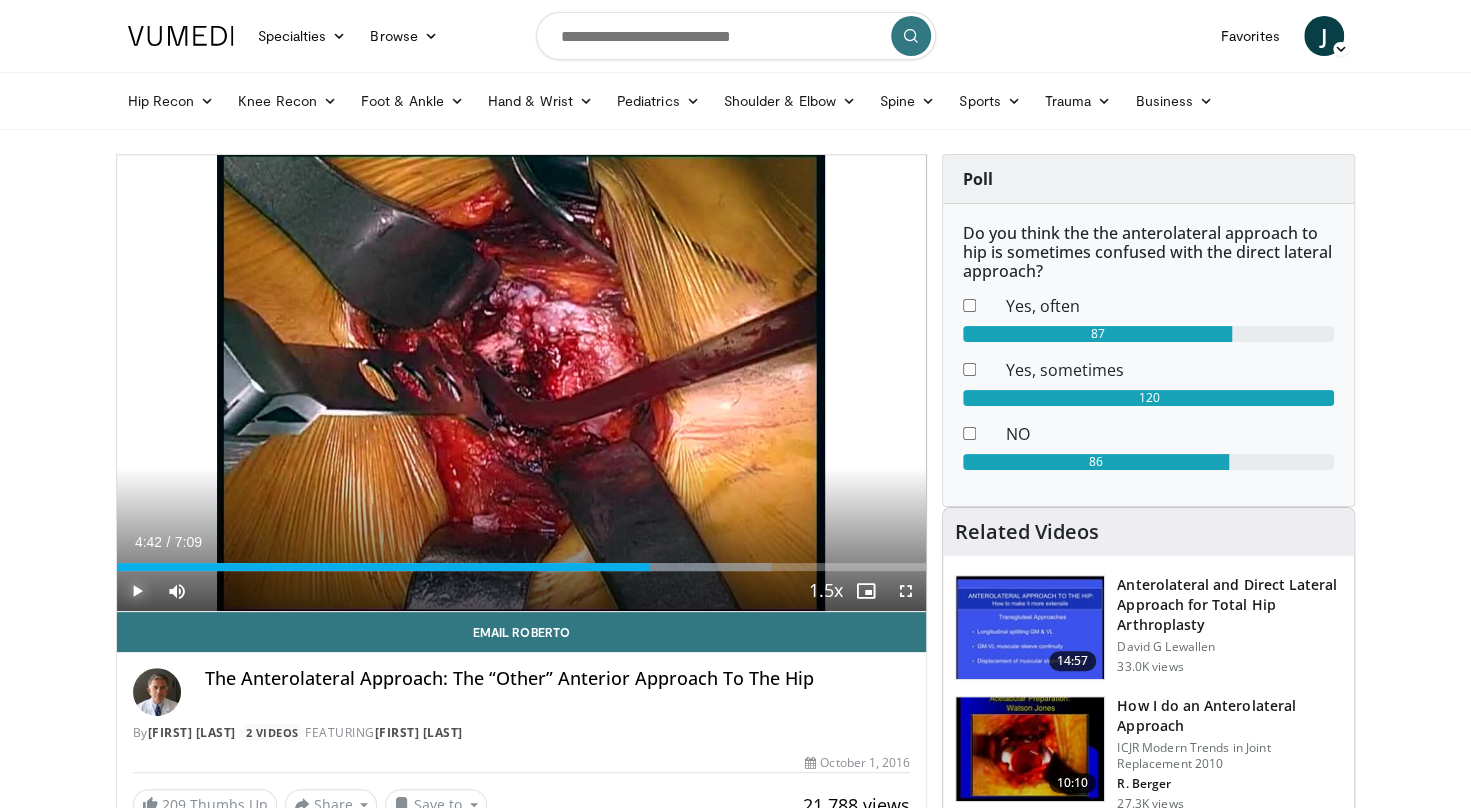 click at bounding box center [137, 591] 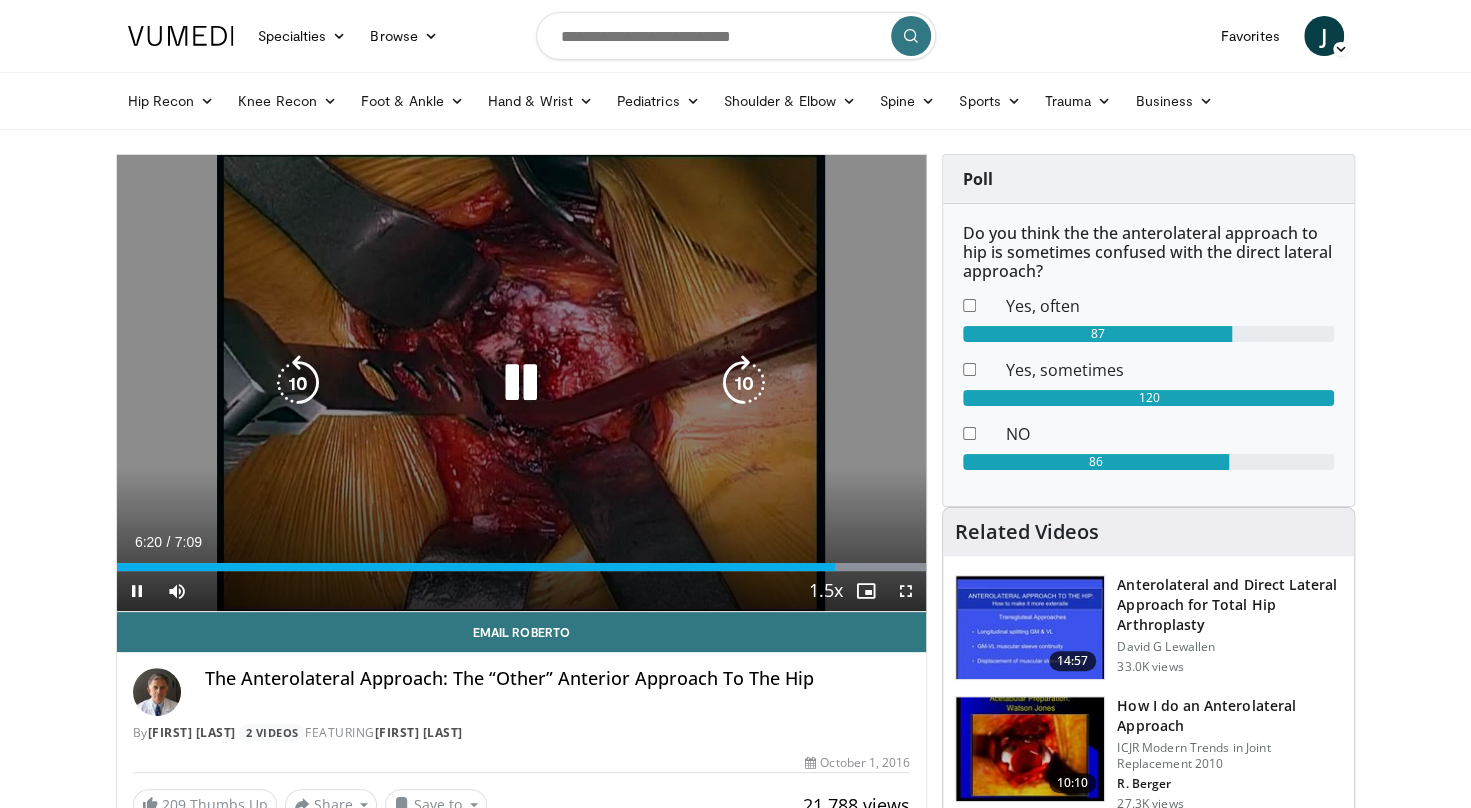 click at bounding box center [521, 383] 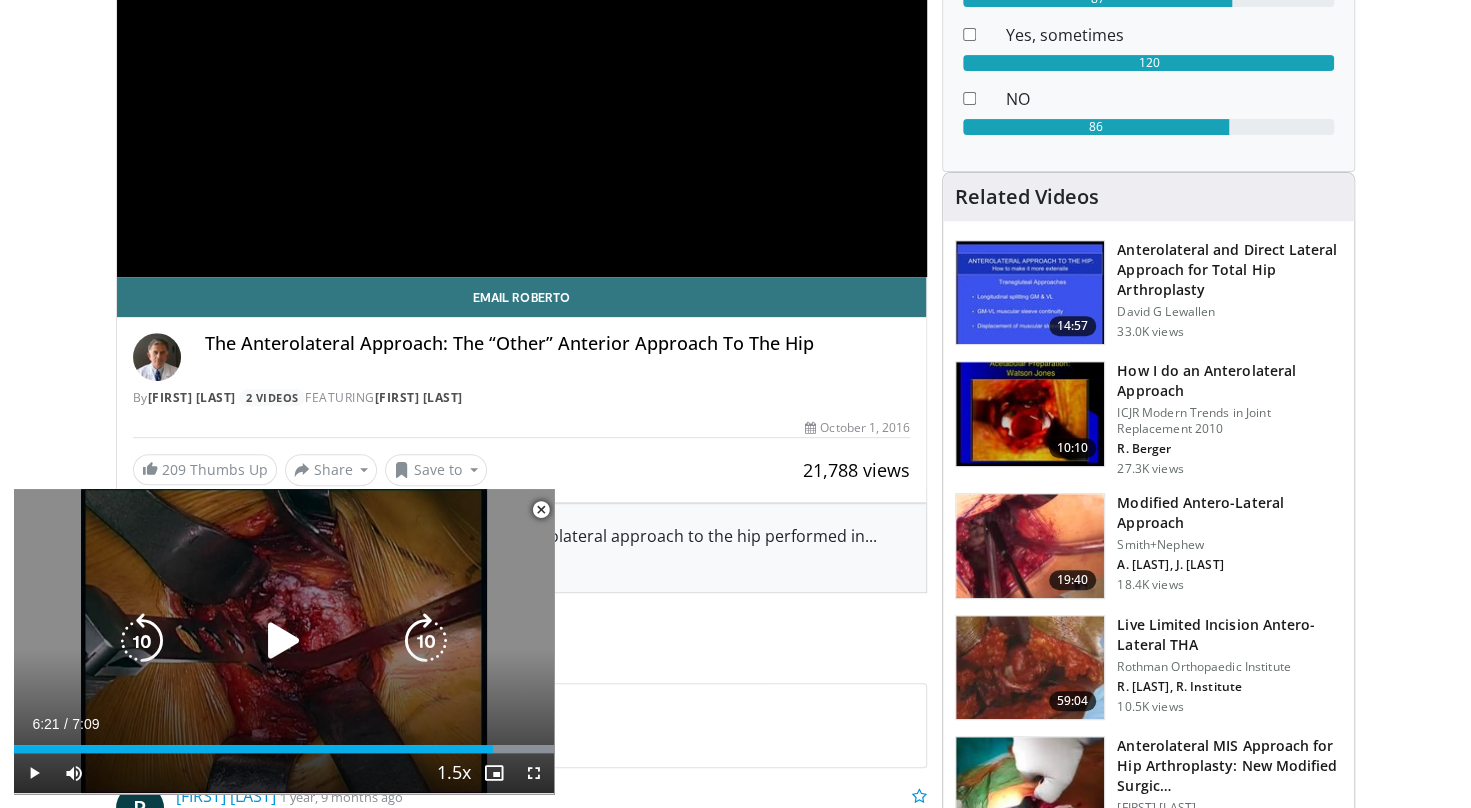scroll, scrollTop: 336, scrollLeft: 0, axis: vertical 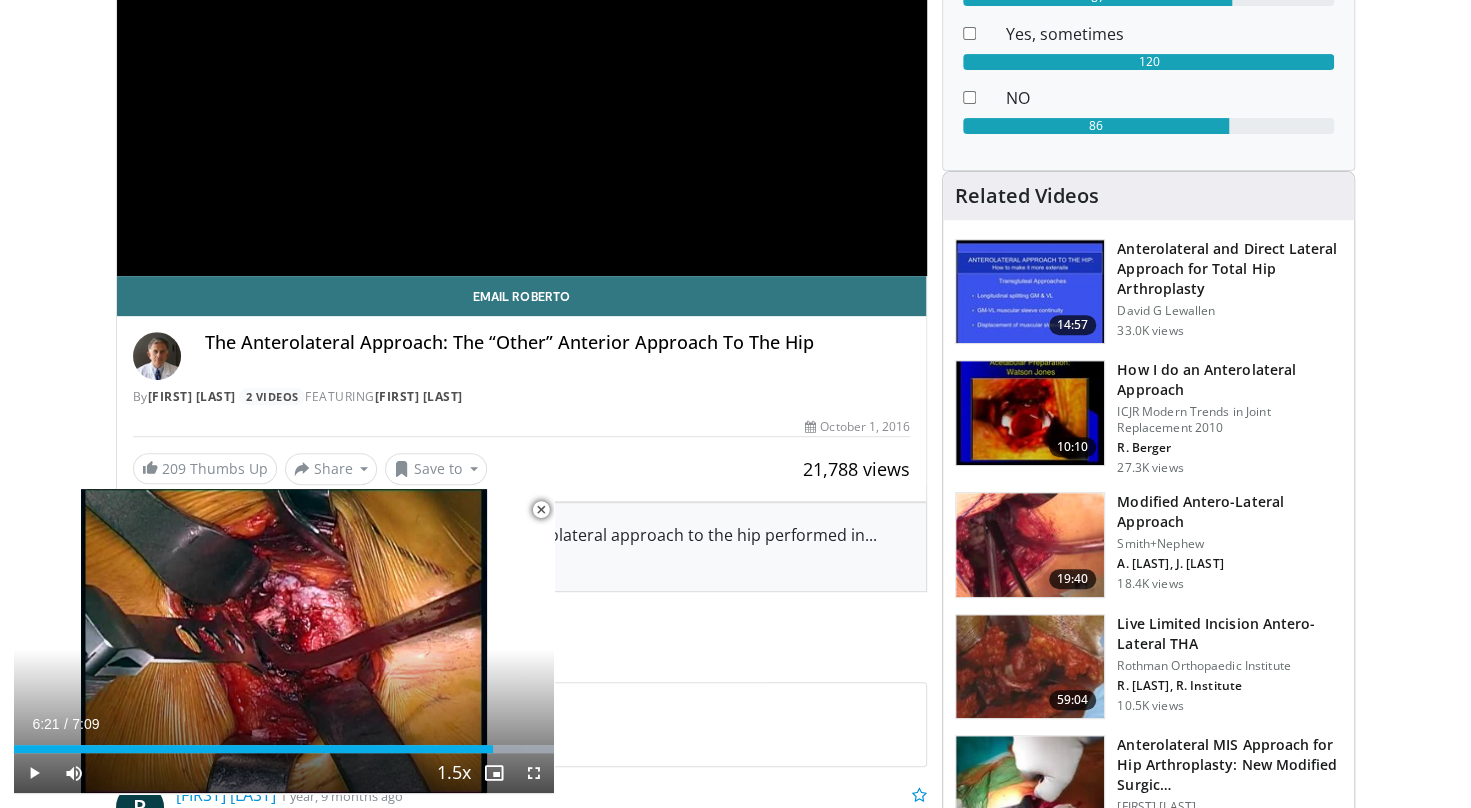 click on "10:10" at bounding box center (1073, 447) 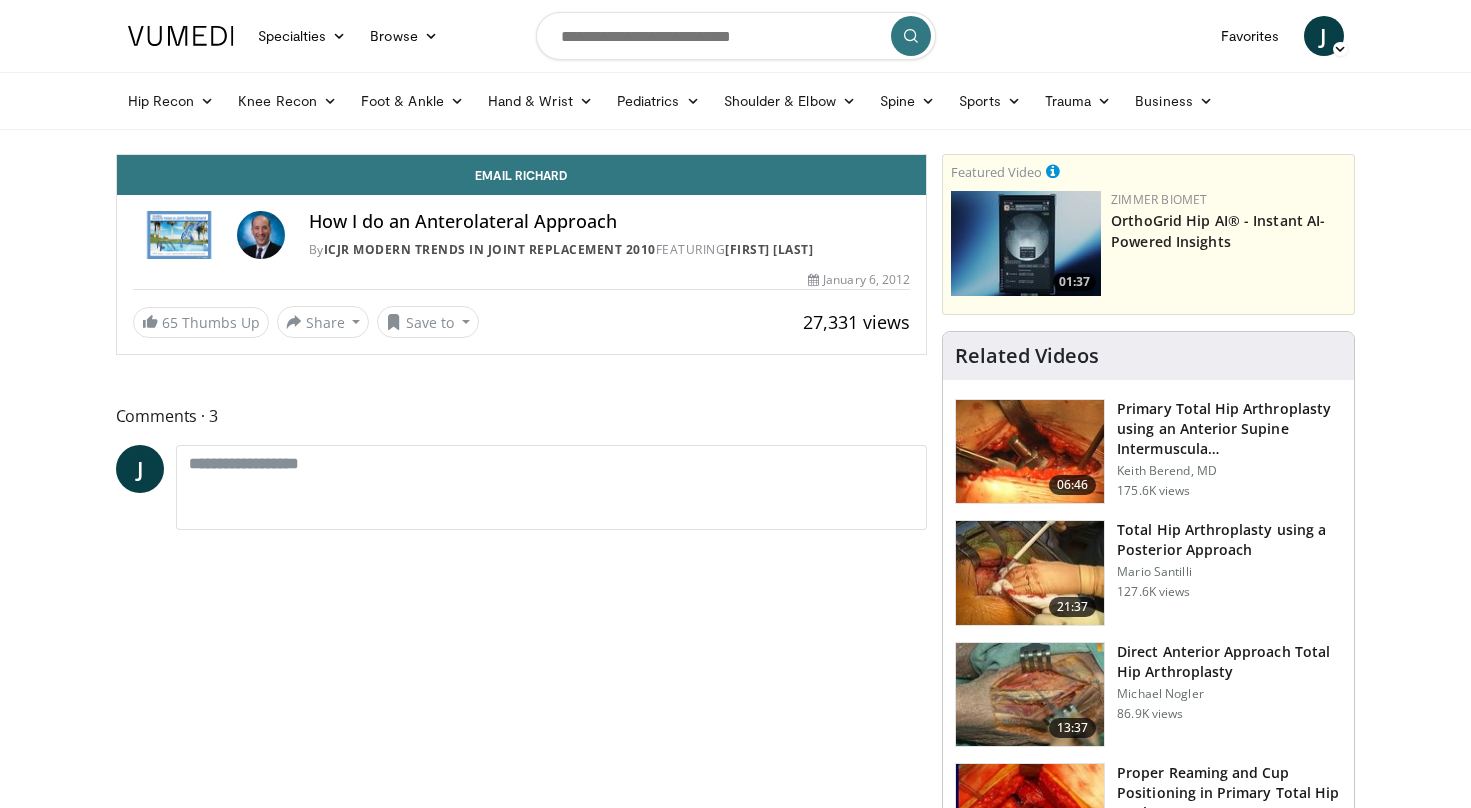 scroll, scrollTop: 0, scrollLeft: 0, axis: both 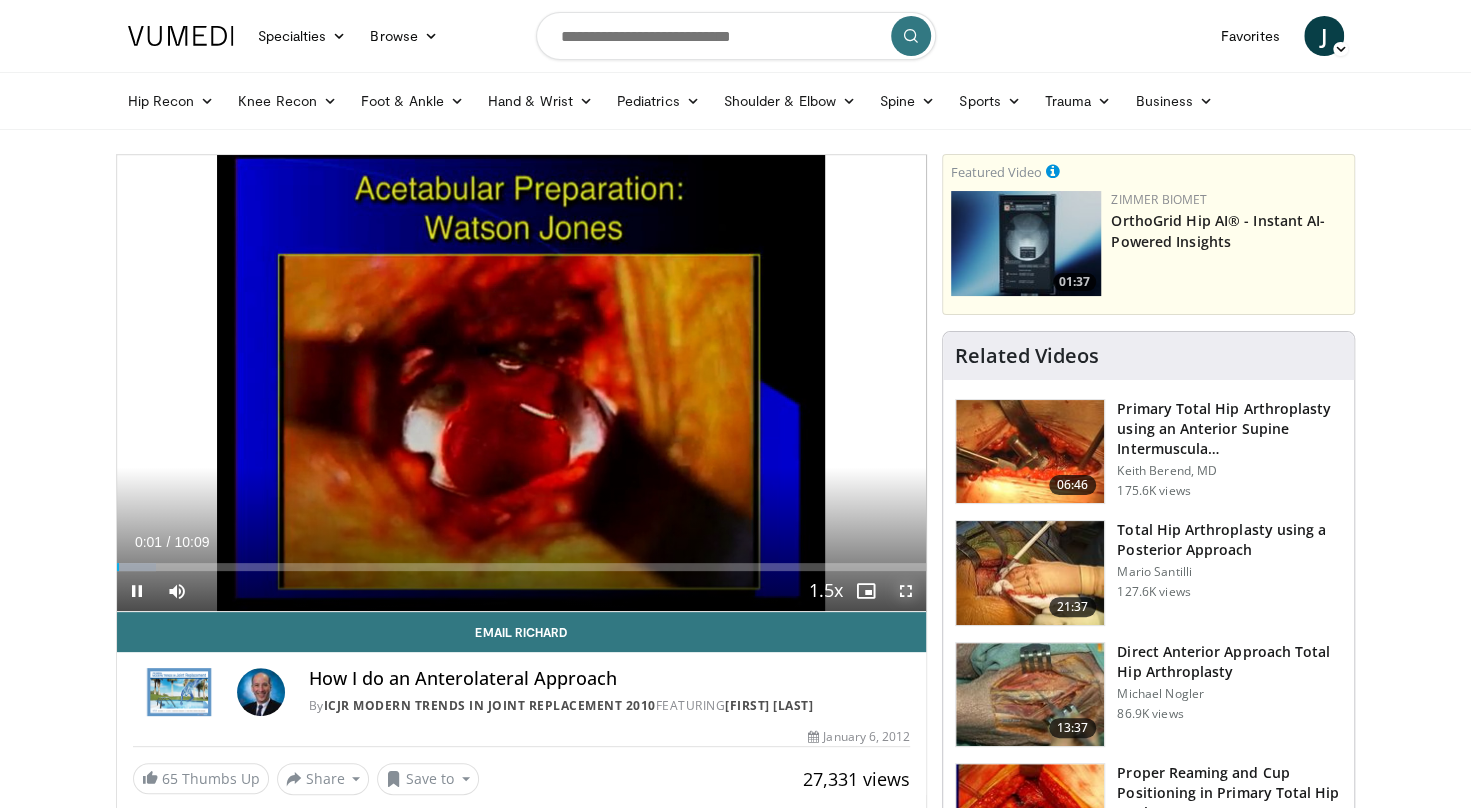 click at bounding box center (906, 591) 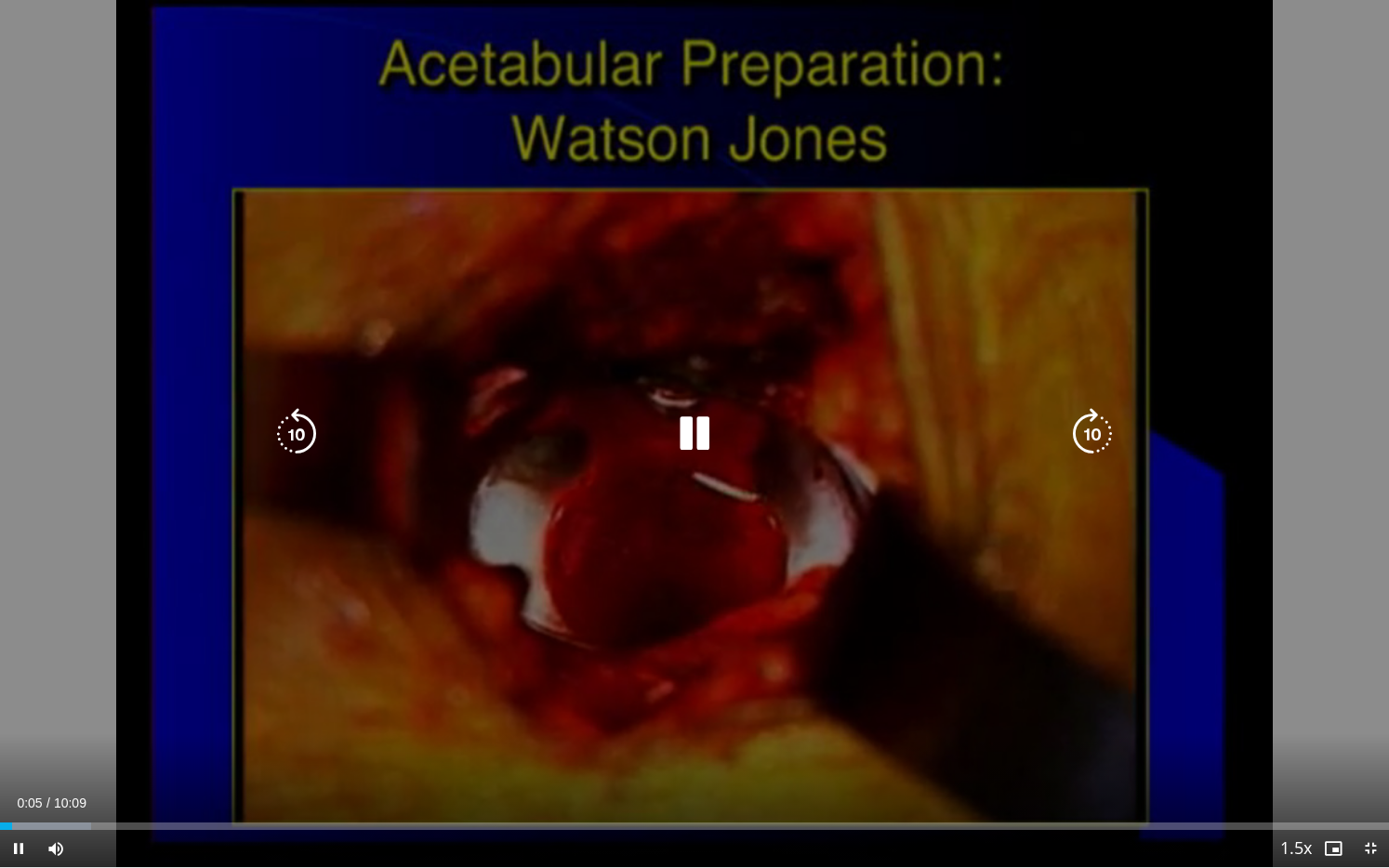 click at bounding box center (1092, 434) 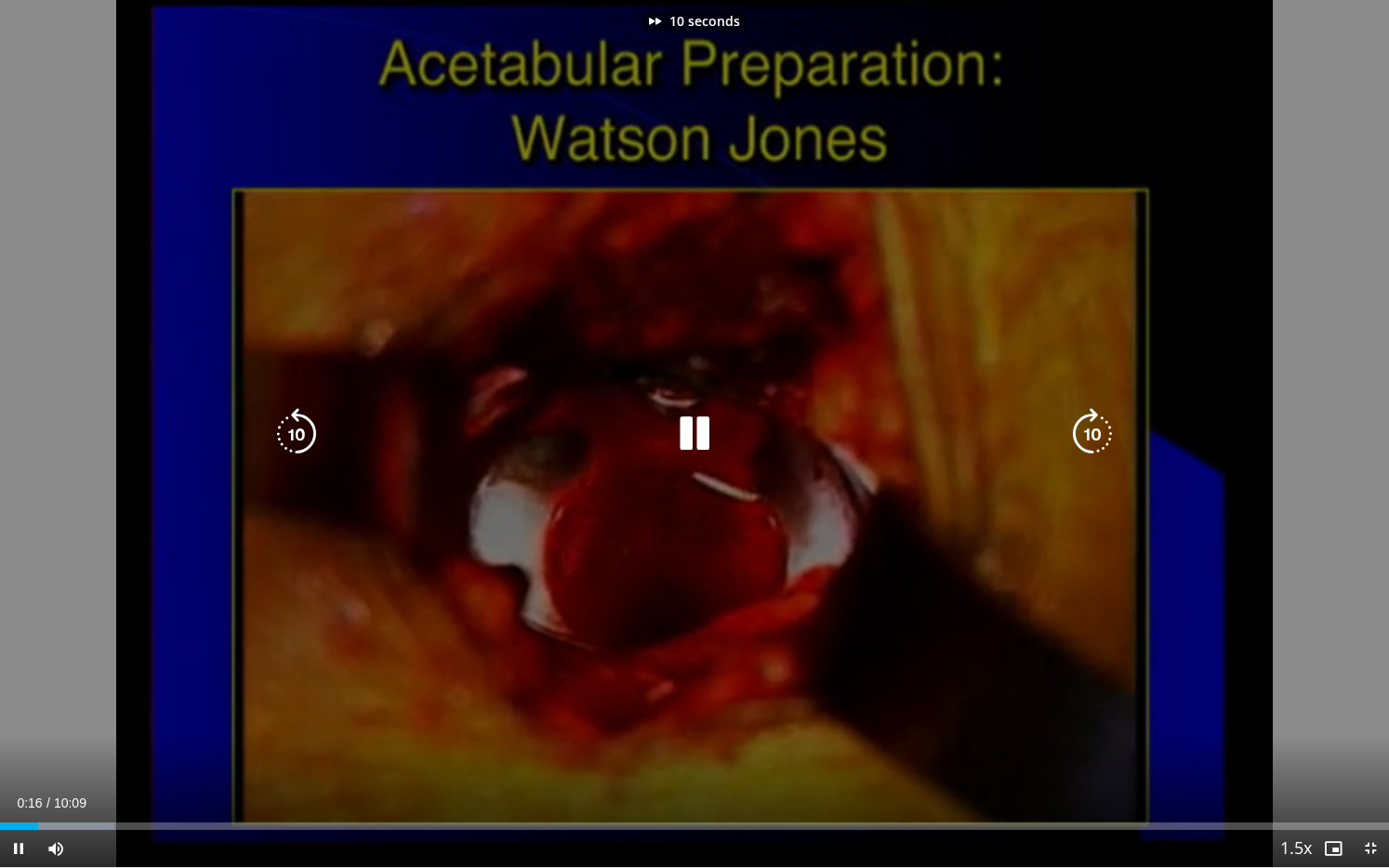 click at bounding box center [1092, 434] 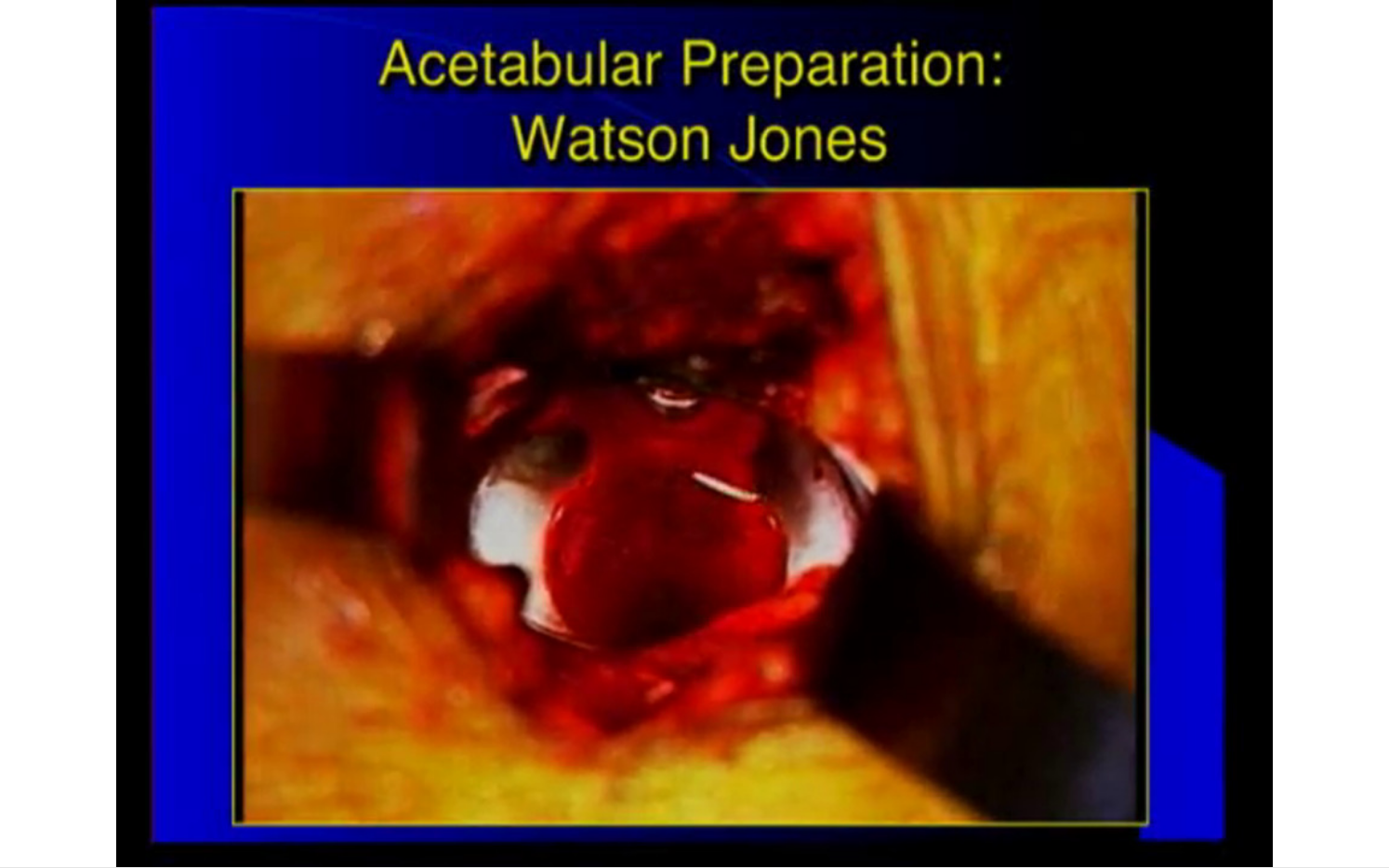 click on "20 seconds
Tap to unmute" at bounding box center [694, 433] 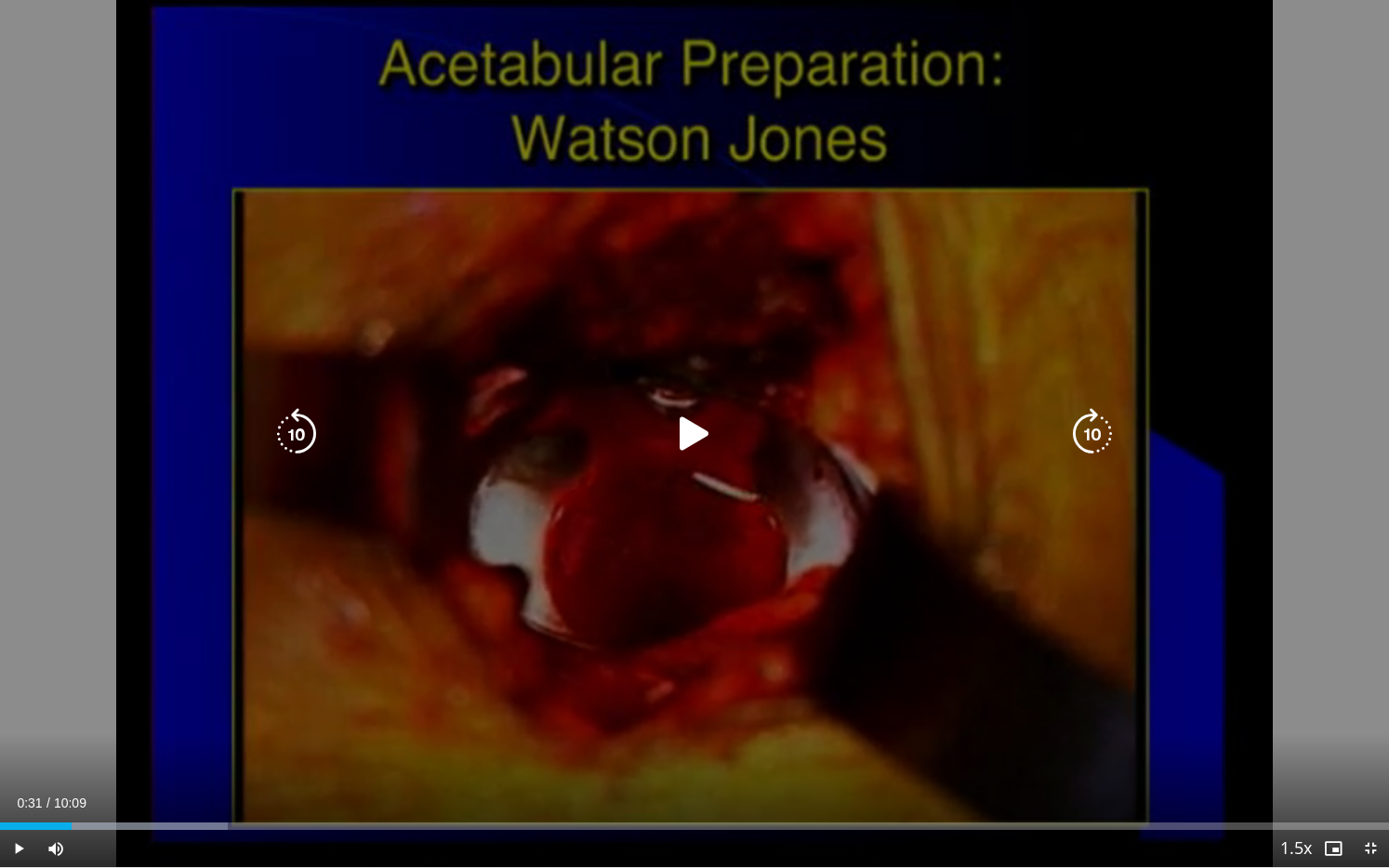click at bounding box center [694, 434] 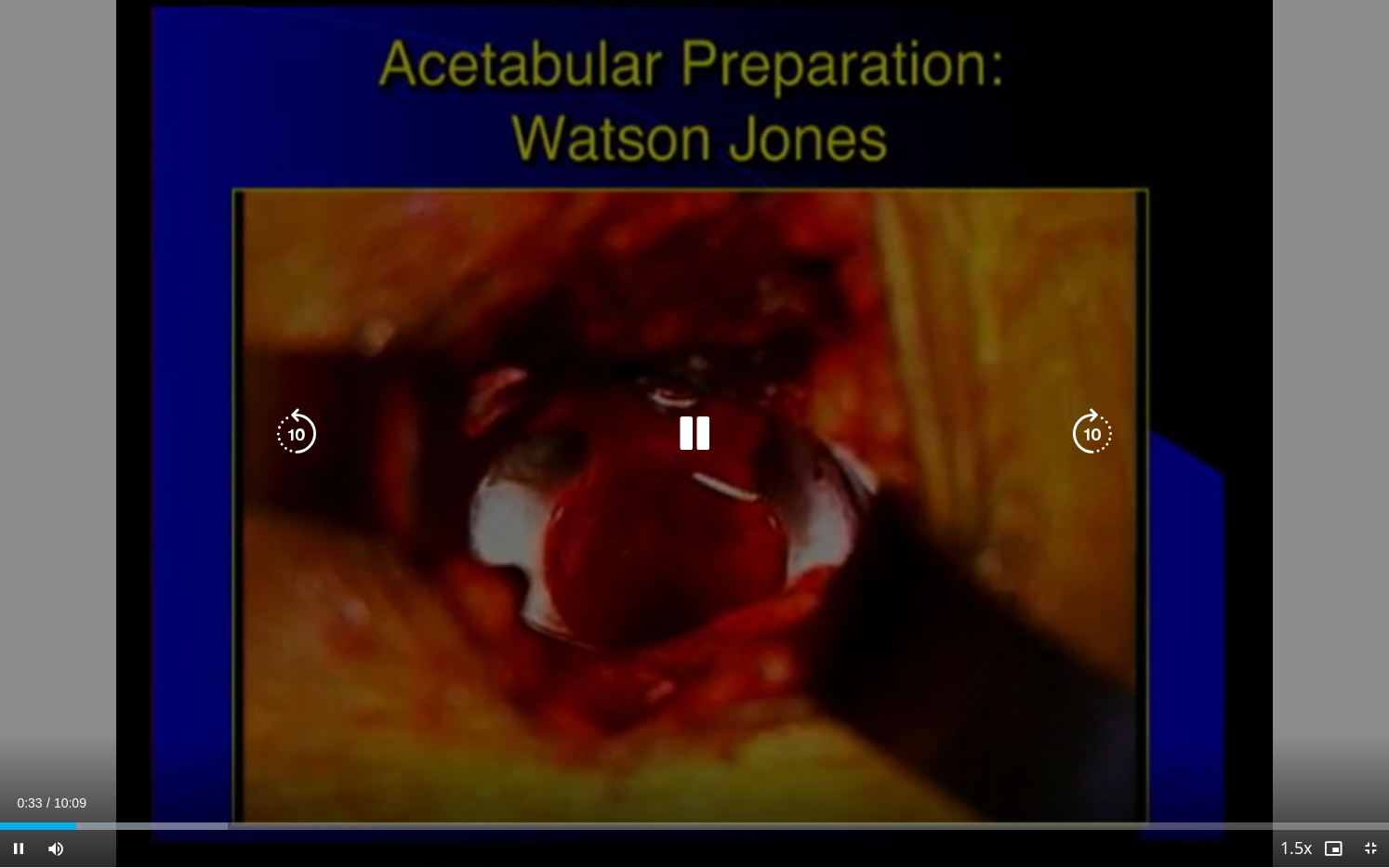 type 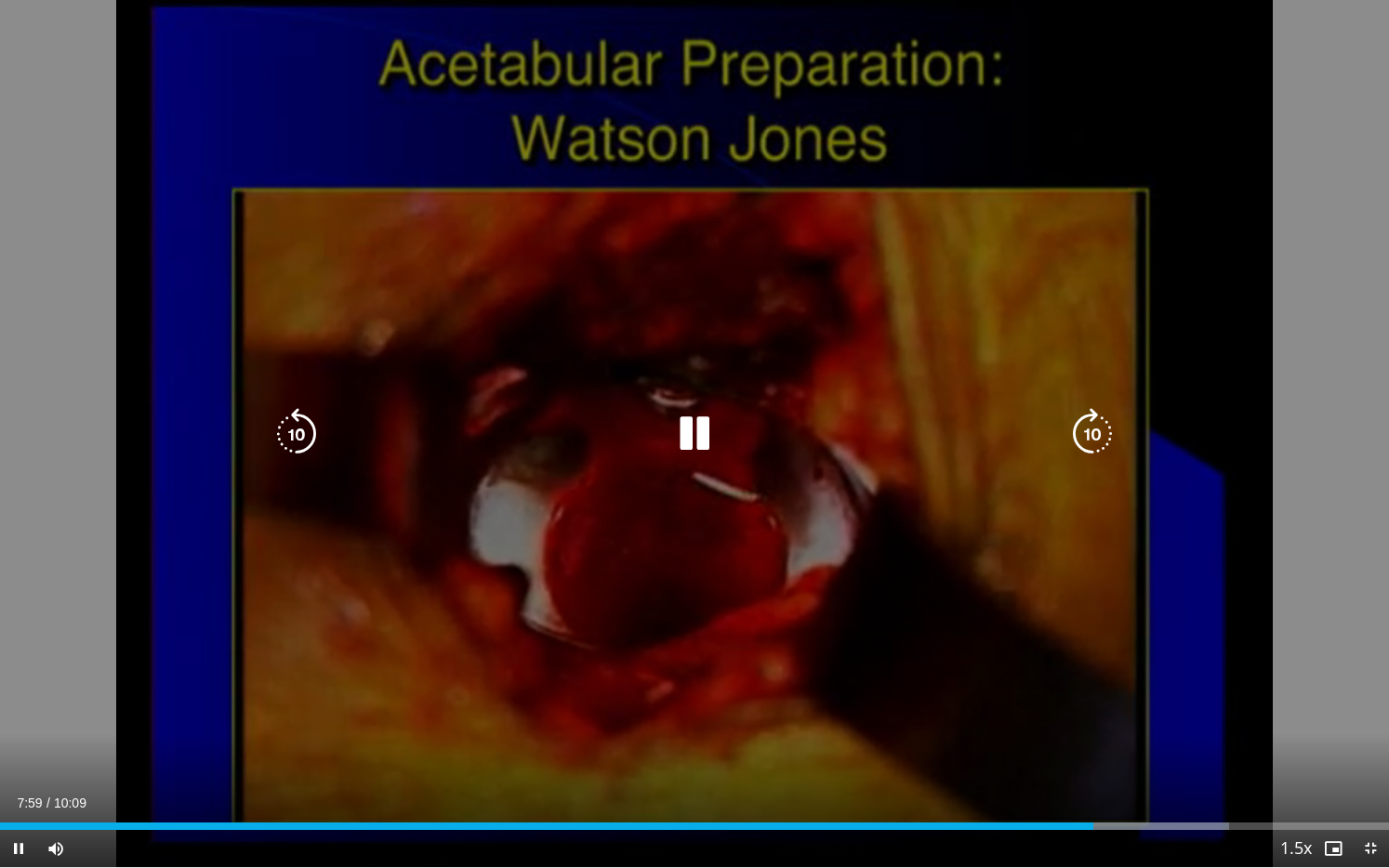 click at bounding box center [694, 434] 